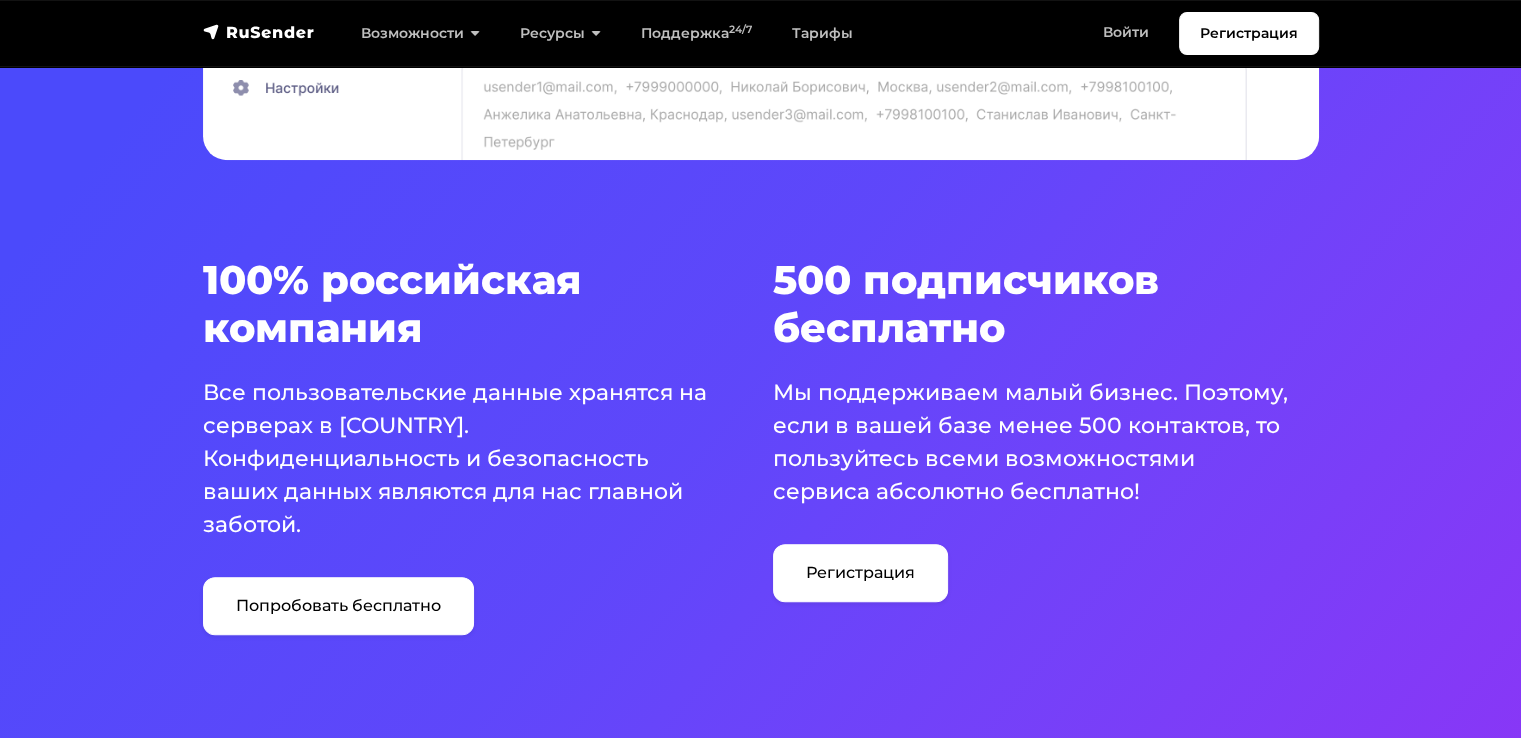 scroll, scrollTop: 1100, scrollLeft: 0, axis: vertical 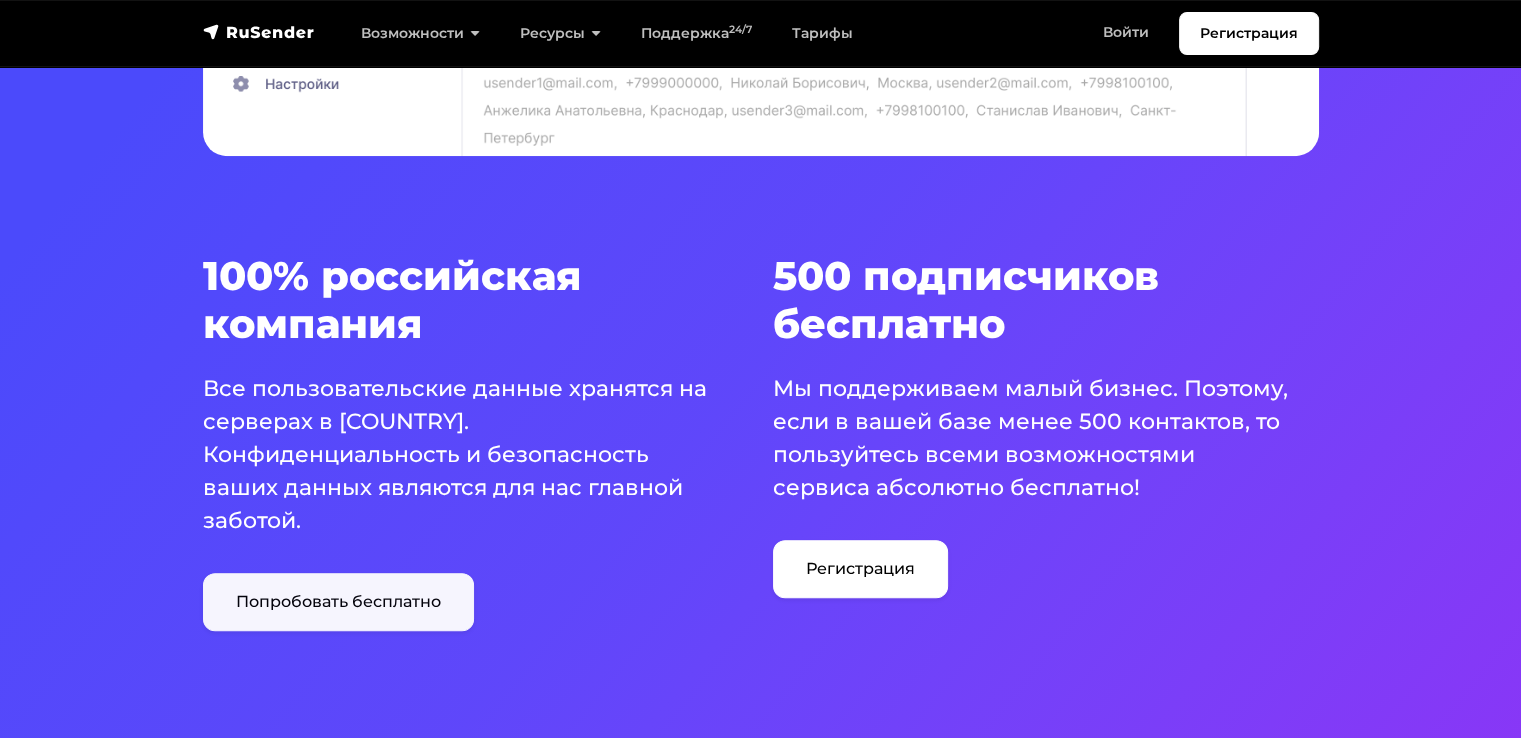 click on "Попробовать бесплатно" at bounding box center (338, 602) 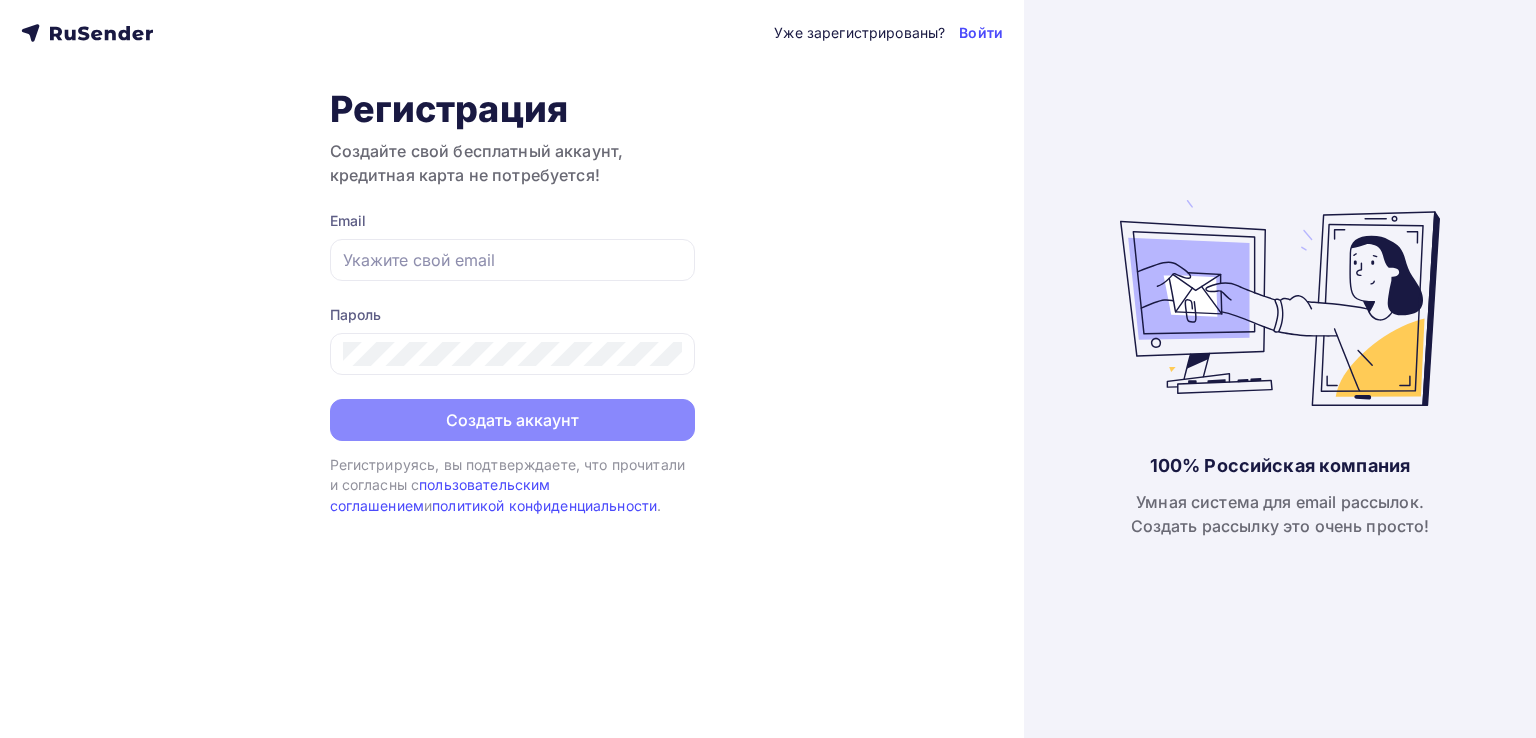 scroll, scrollTop: 0, scrollLeft: 0, axis: both 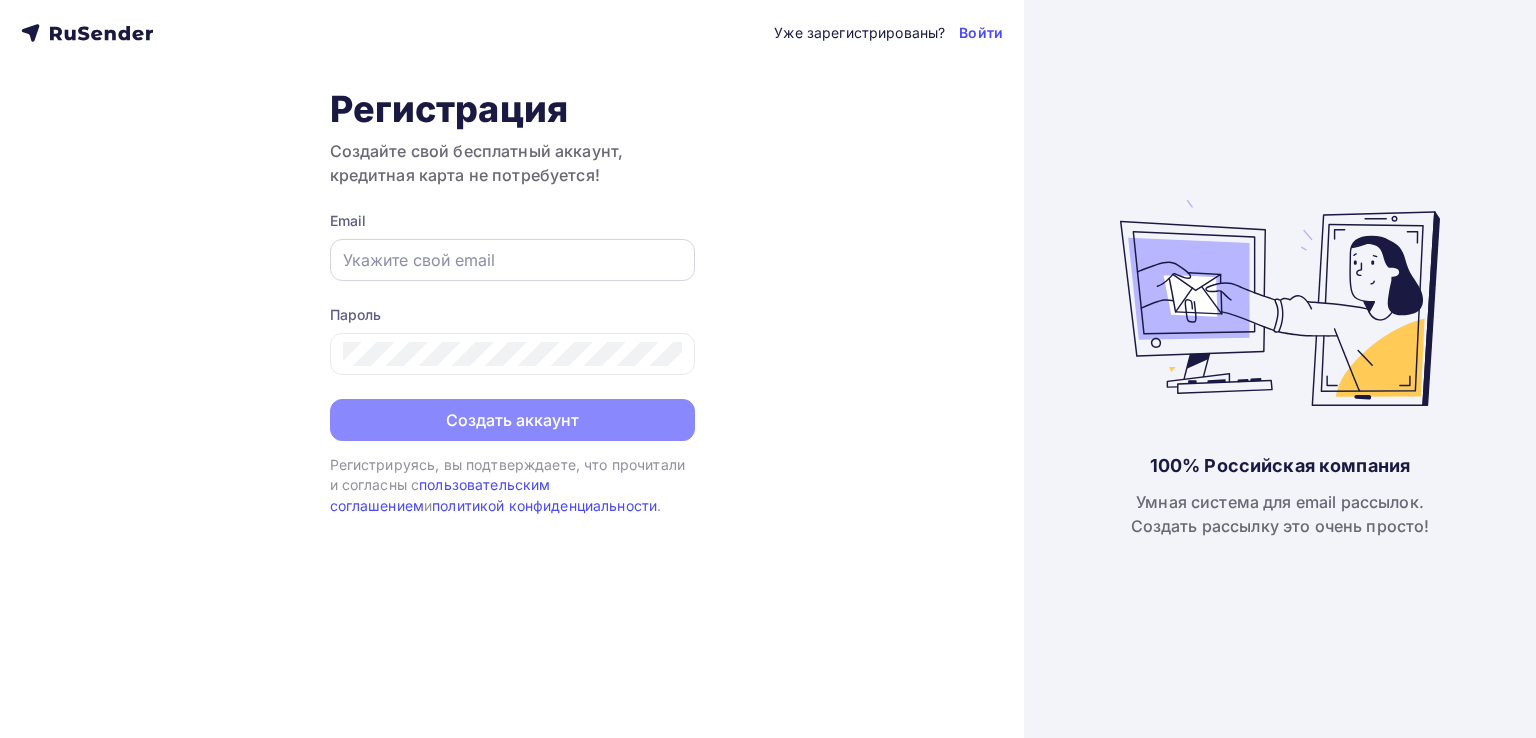 click at bounding box center [512, 260] 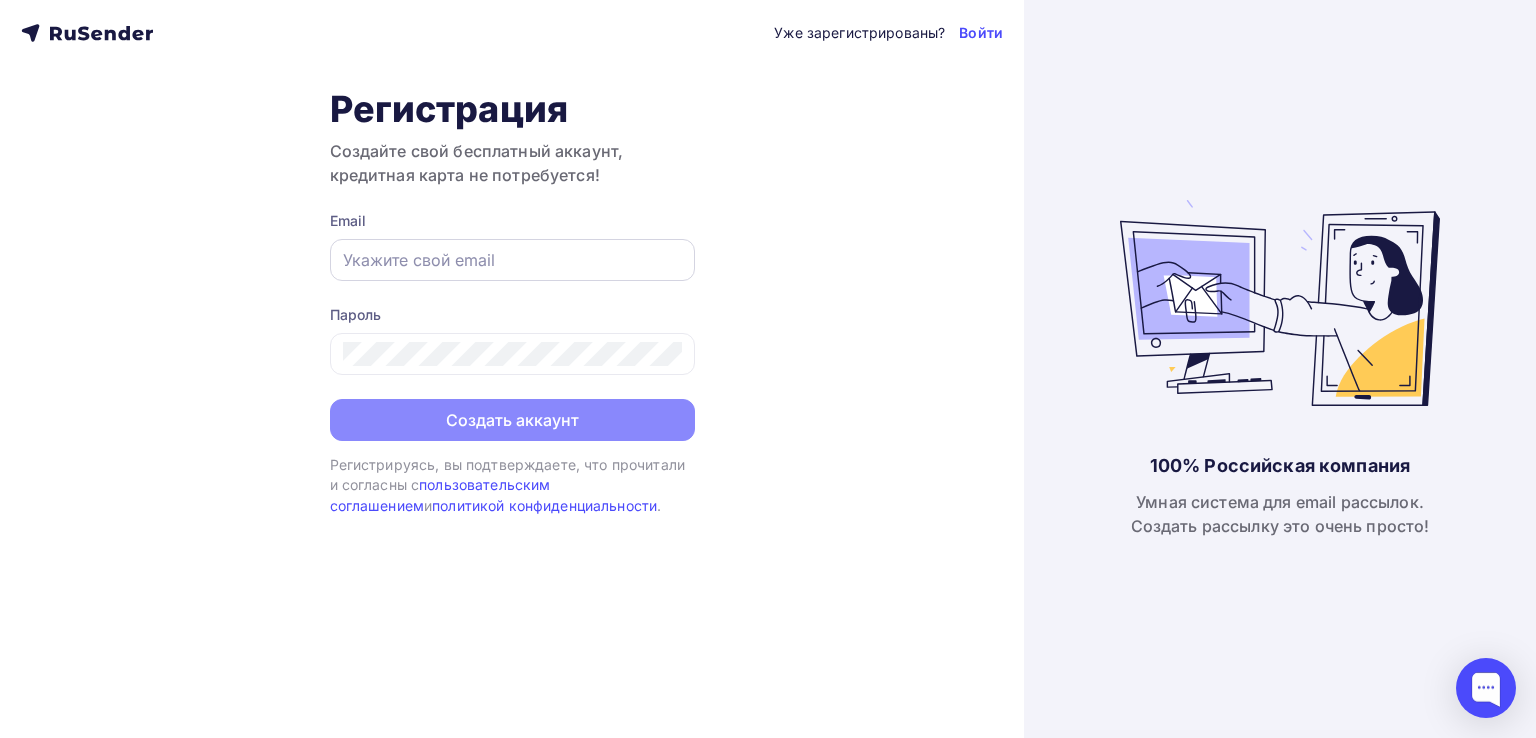 click at bounding box center (512, 260) 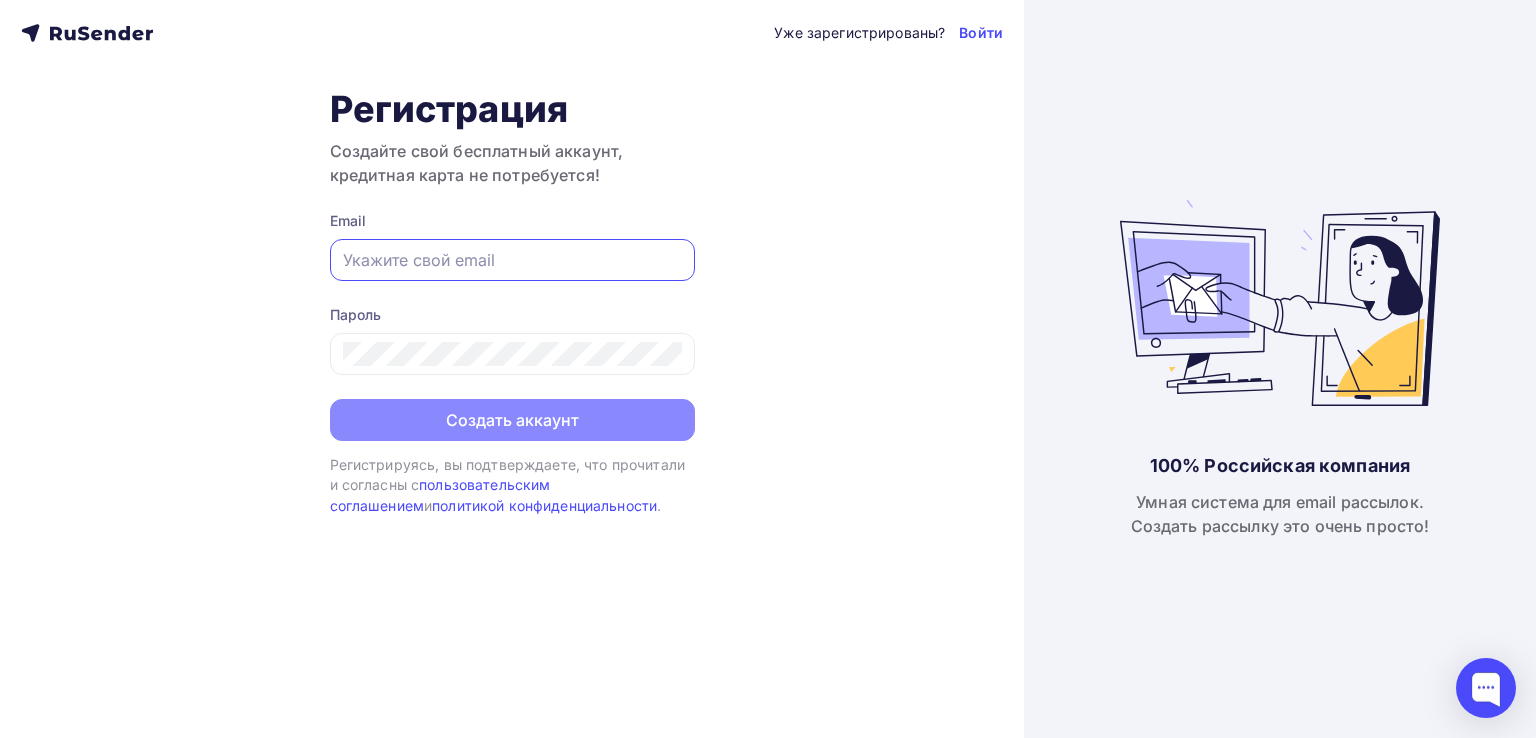 click at bounding box center [512, 260] 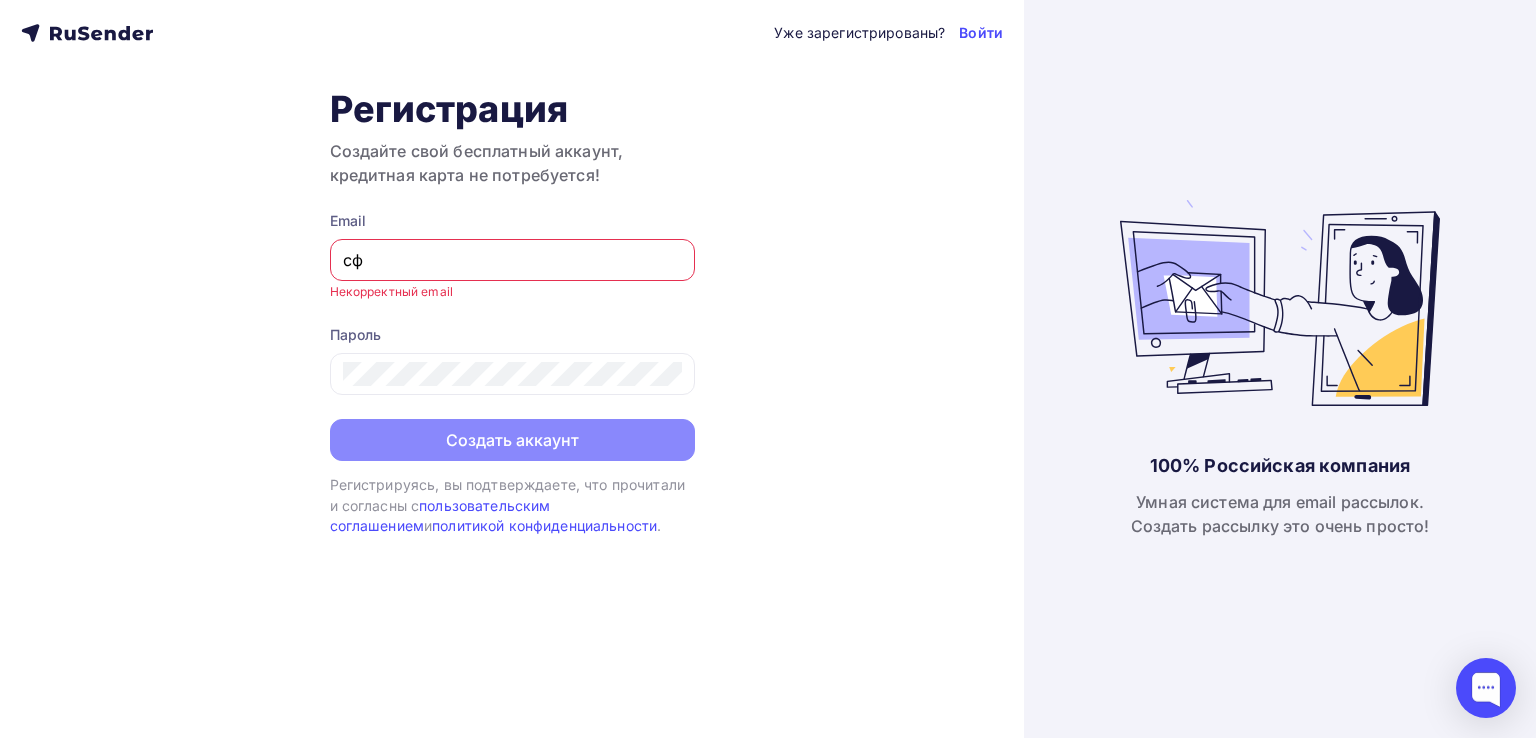 type on "с" 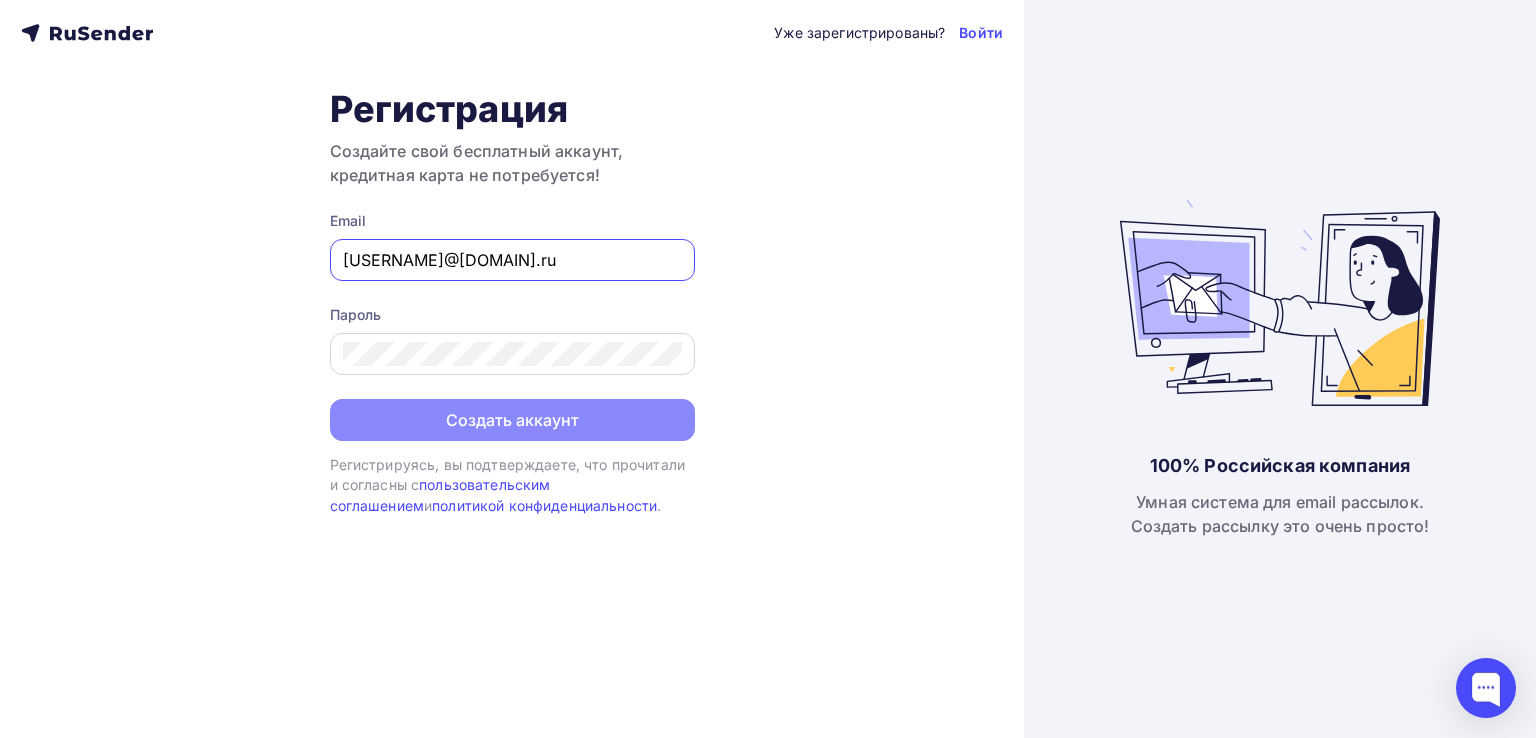 type on "[EMAIL]" 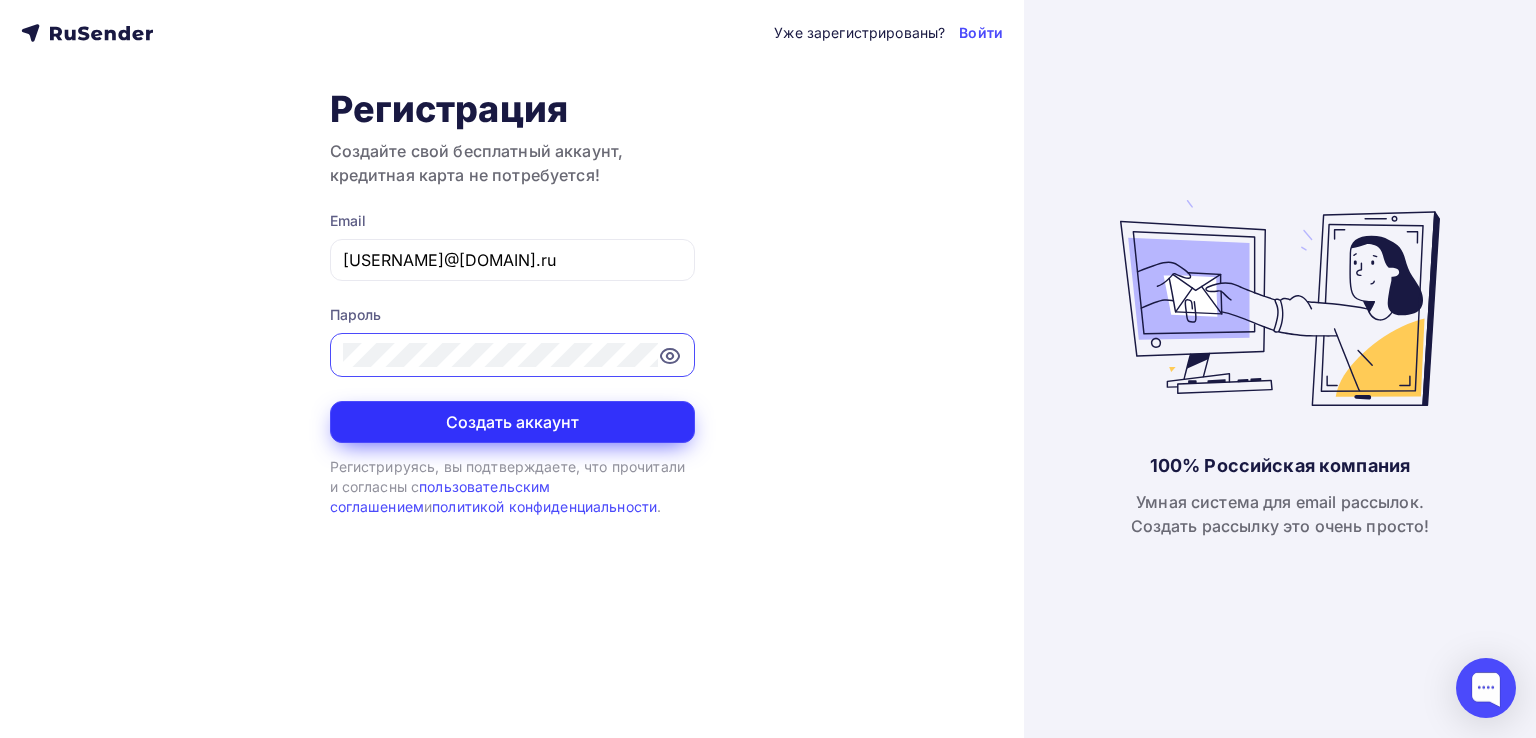 drag, startPoint x: 552, startPoint y: 421, endPoint x: 514, endPoint y: 421, distance: 38 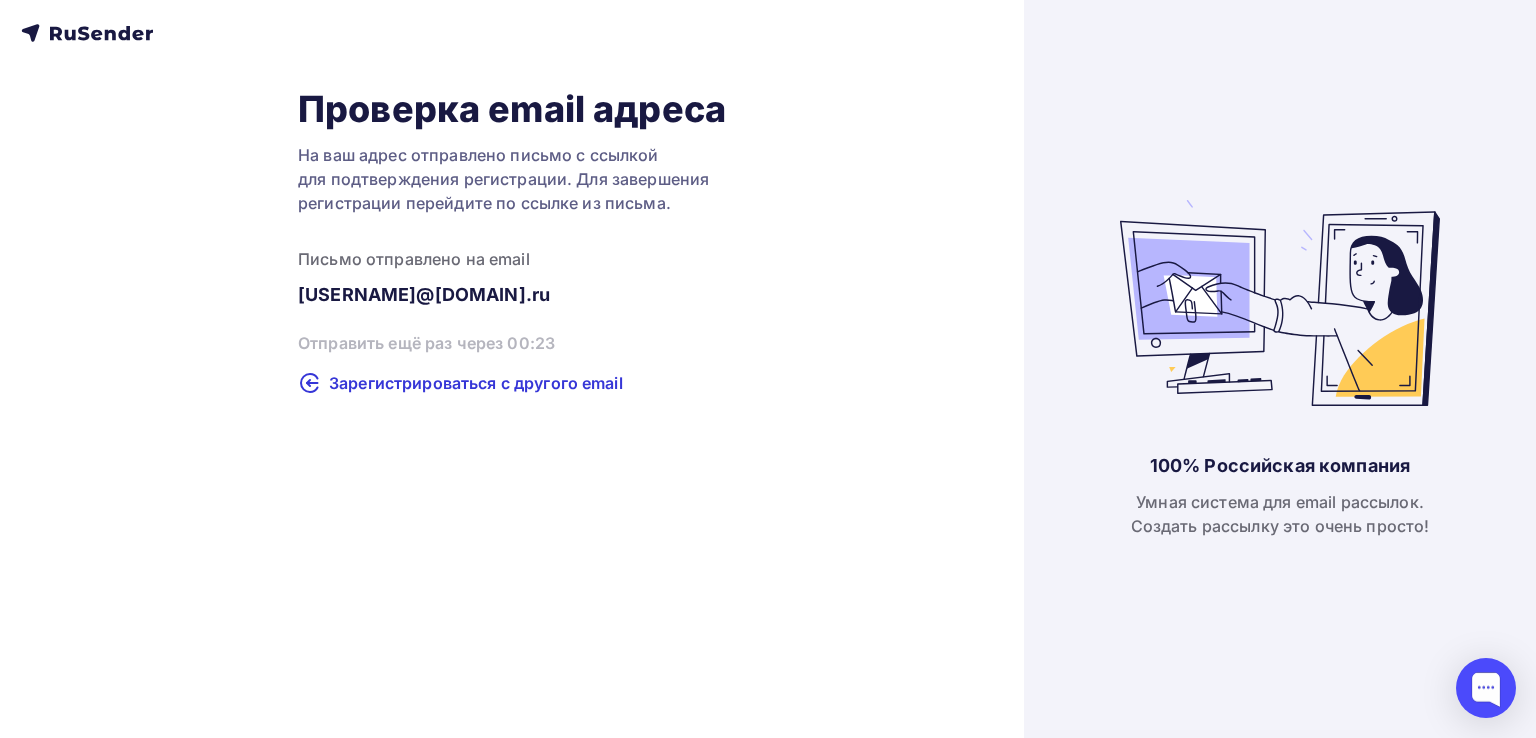 click 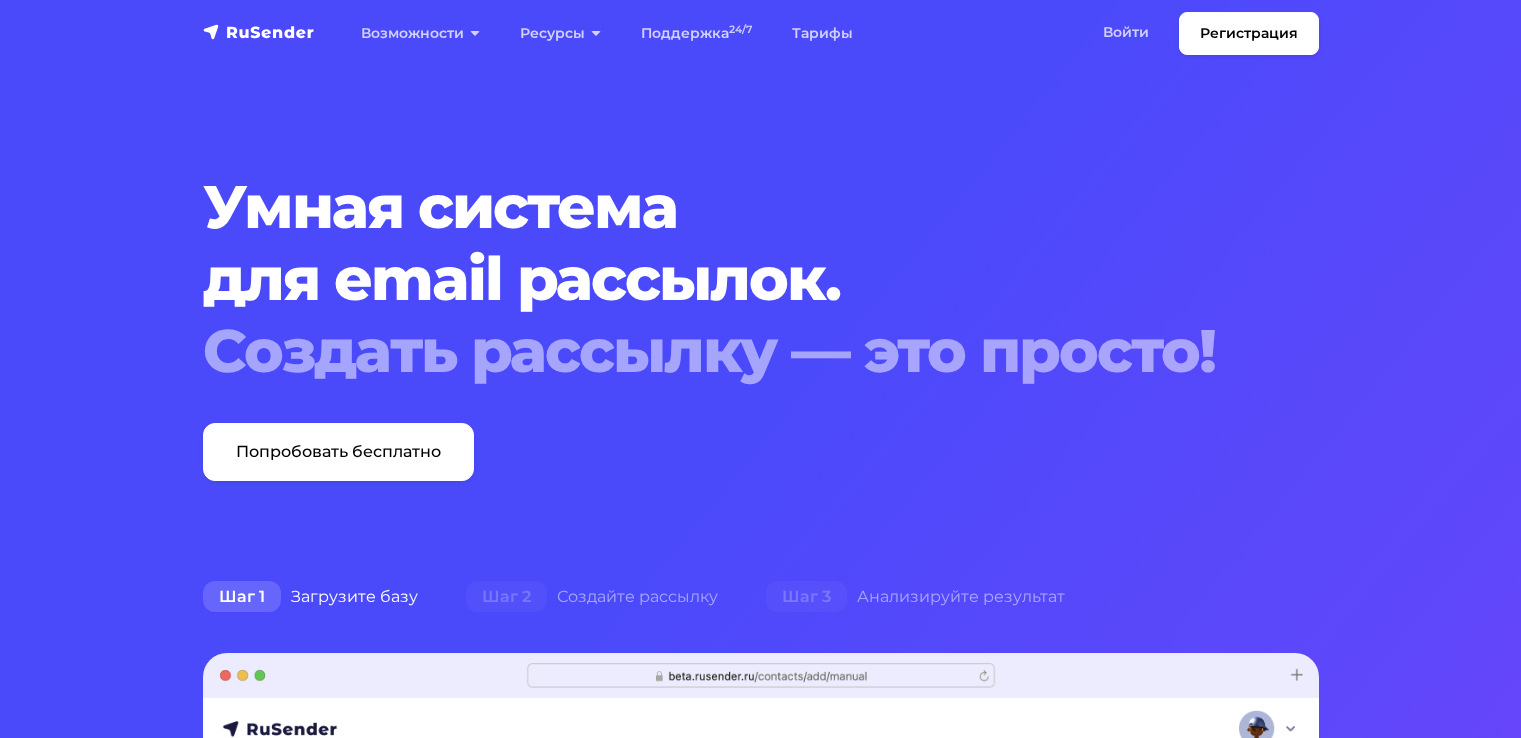 scroll, scrollTop: 0, scrollLeft: 0, axis: both 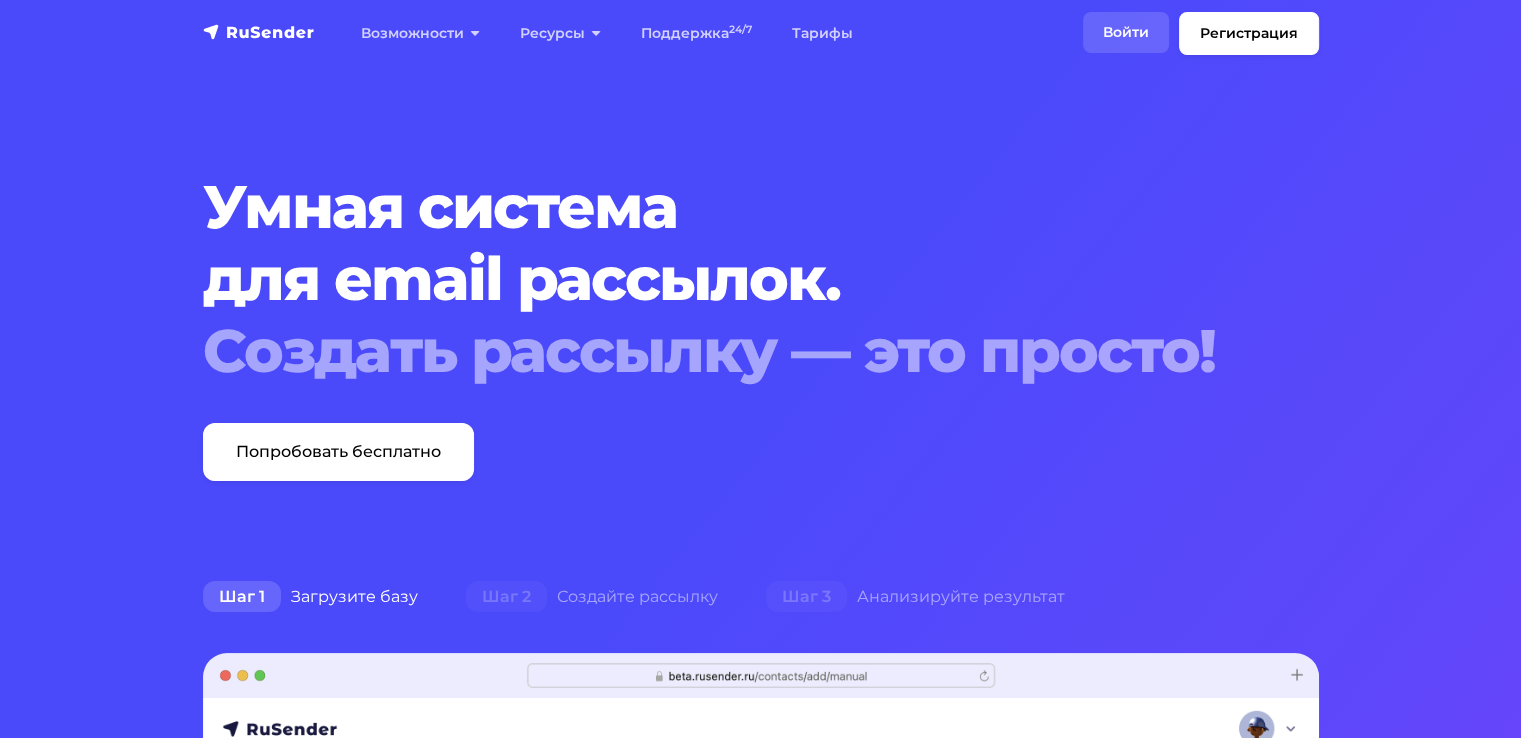 click on "Войти" at bounding box center (1126, 32) 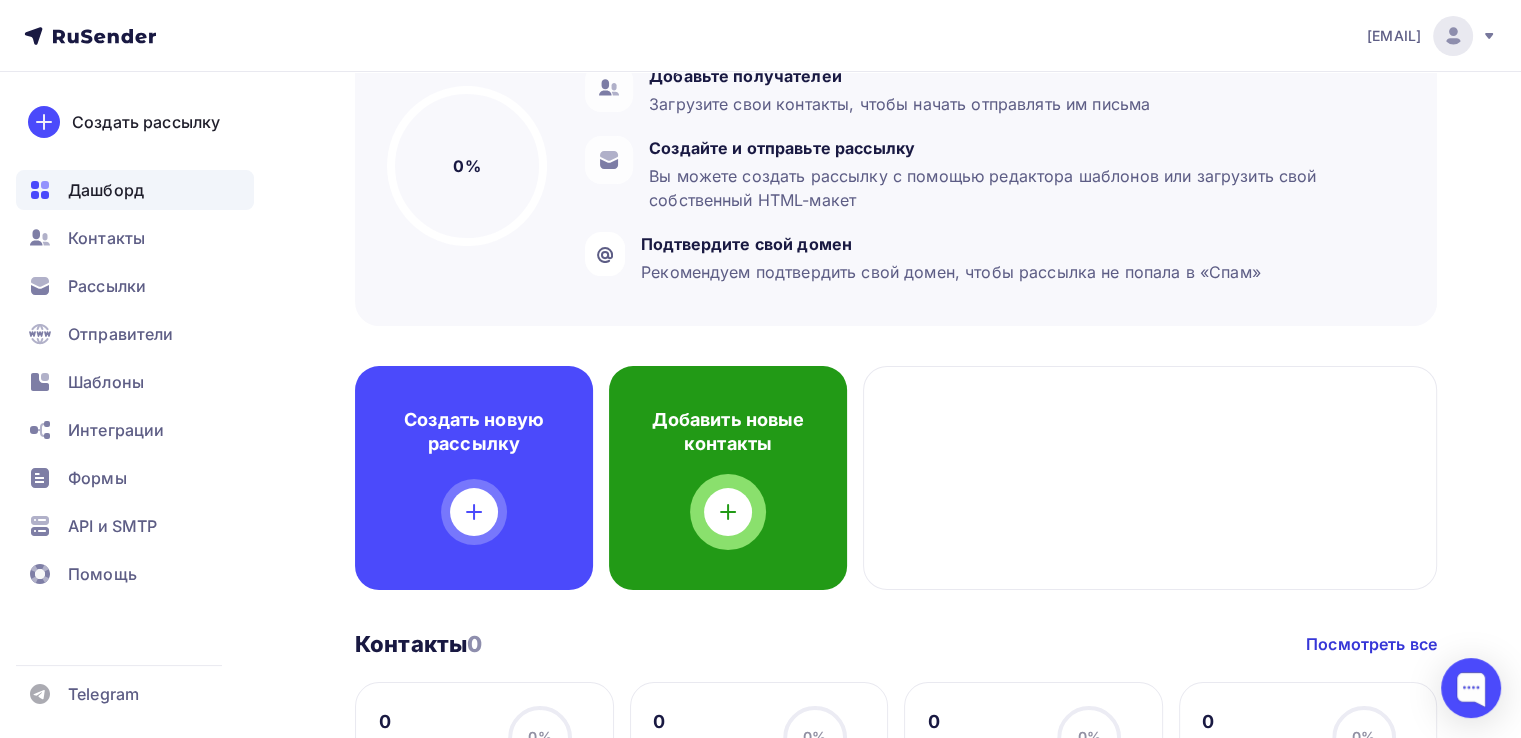 scroll, scrollTop: 144, scrollLeft: 0, axis: vertical 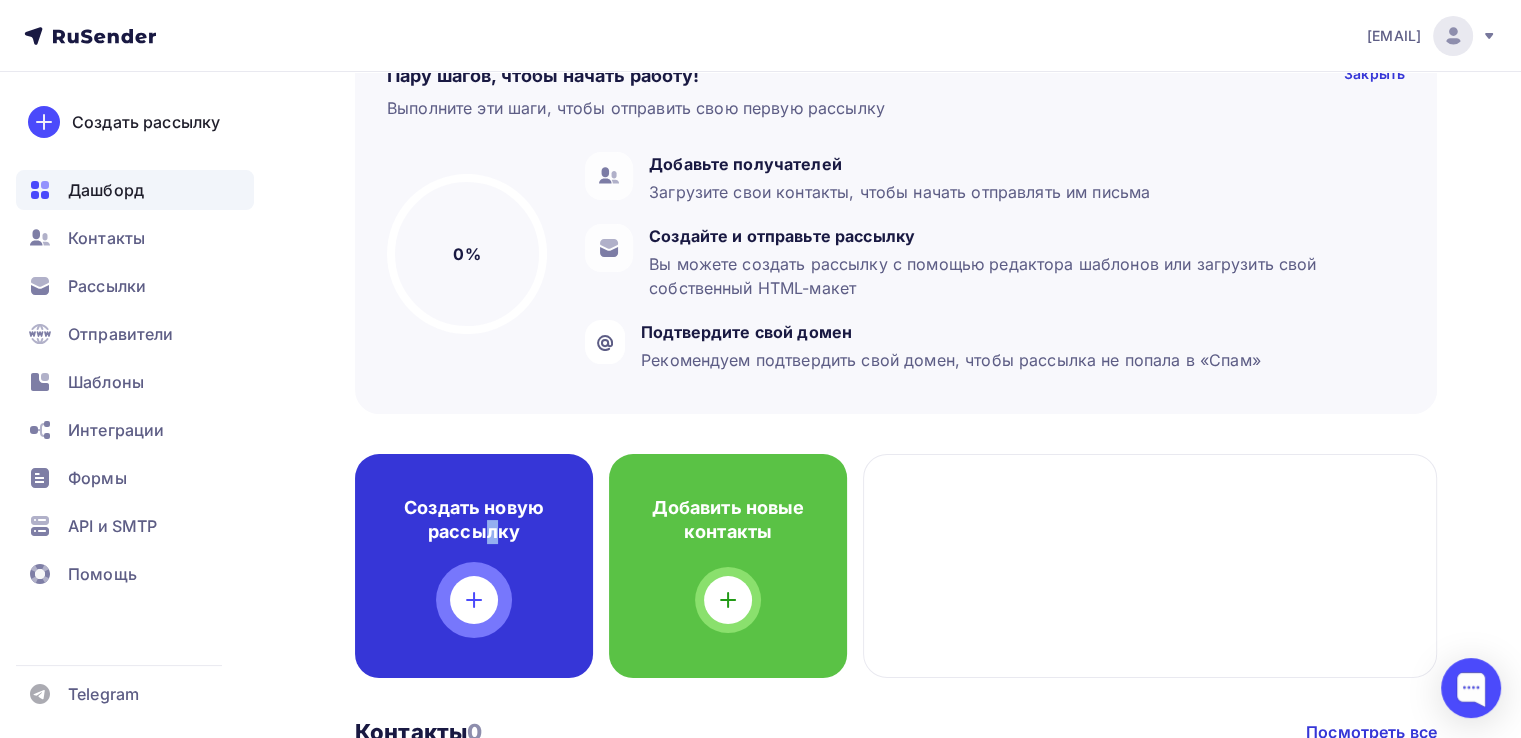 click on "Создать новую рассылку" at bounding box center (474, 566) 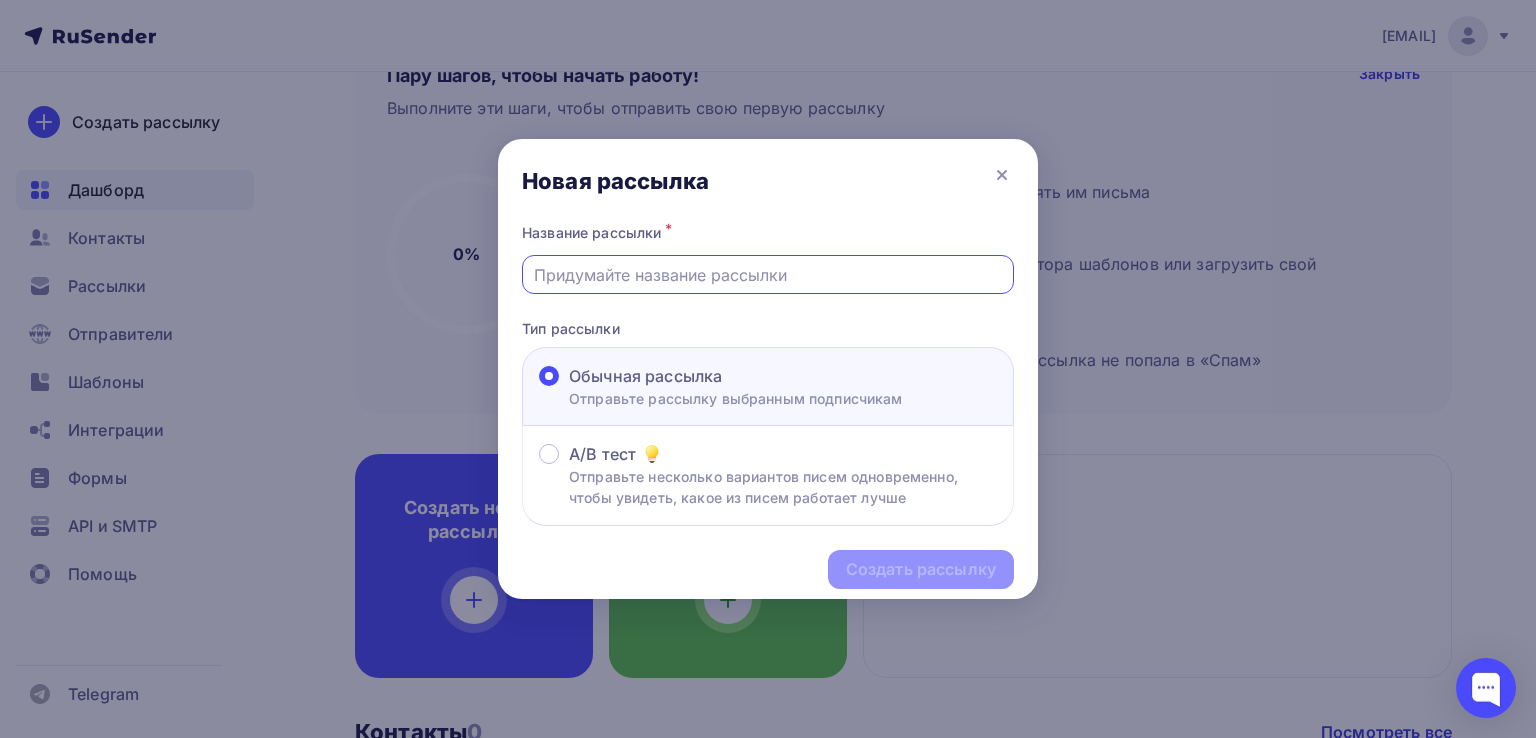 click at bounding box center [768, 275] 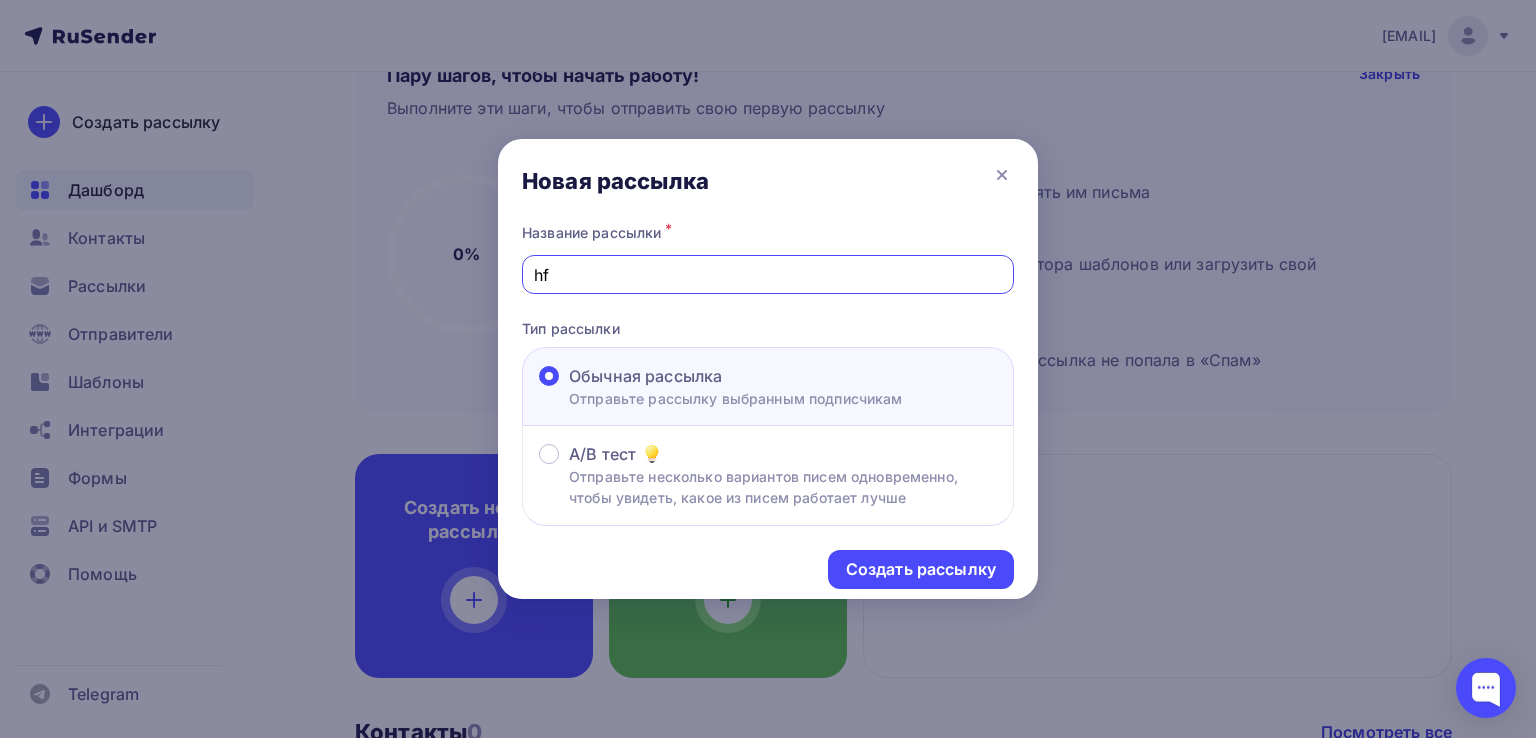type on "h" 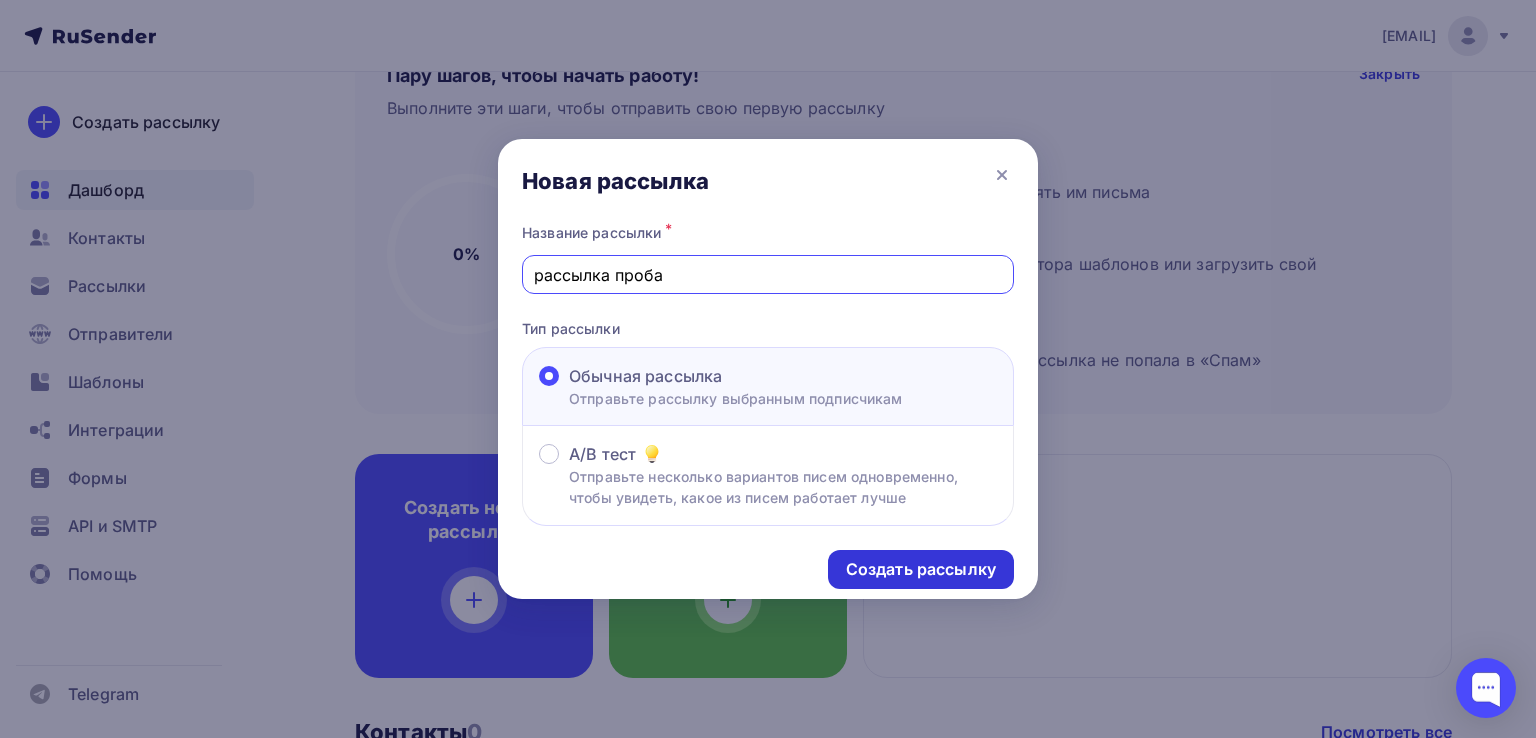 type on "рассылка проба" 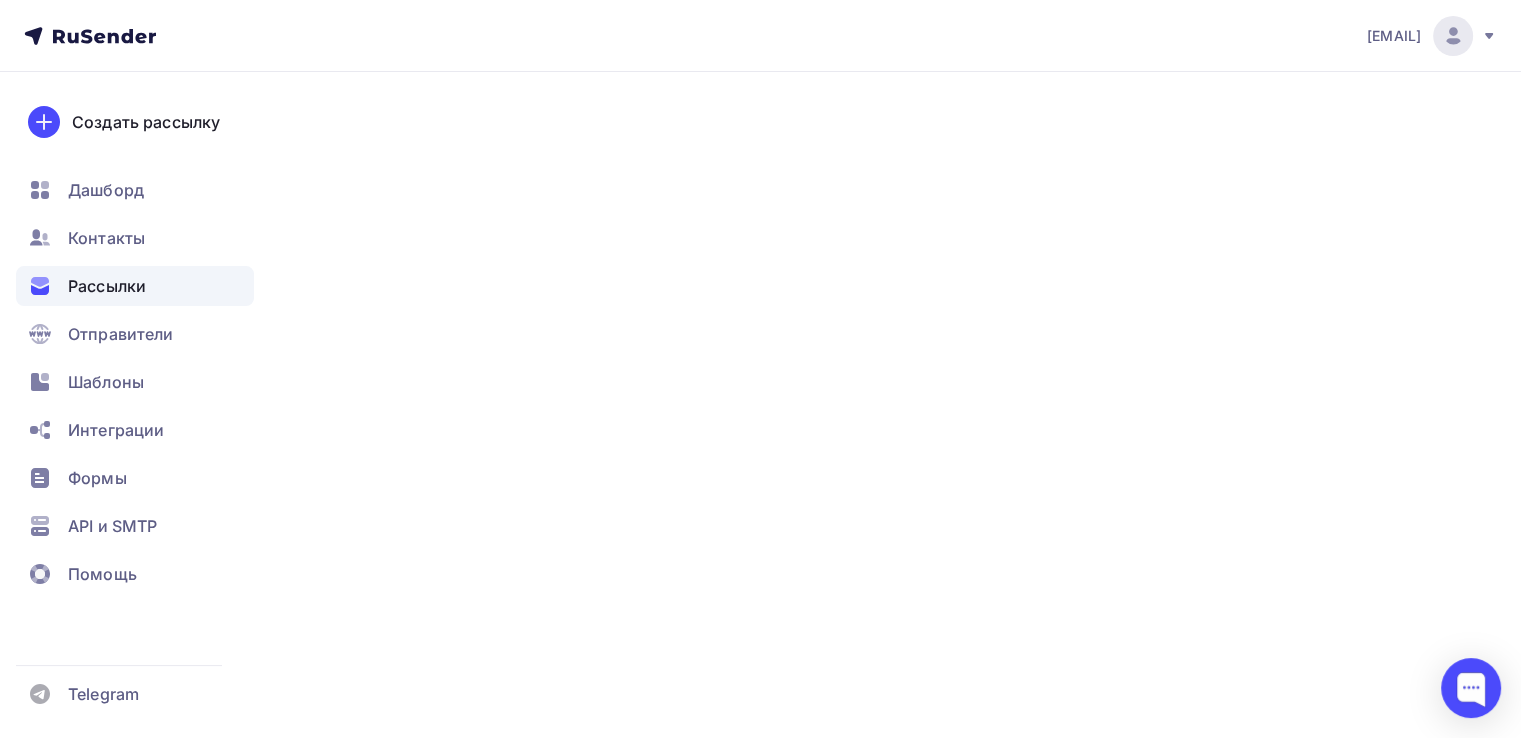 scroll, scrollTop: 0, scrollLeft: 0, axis: both 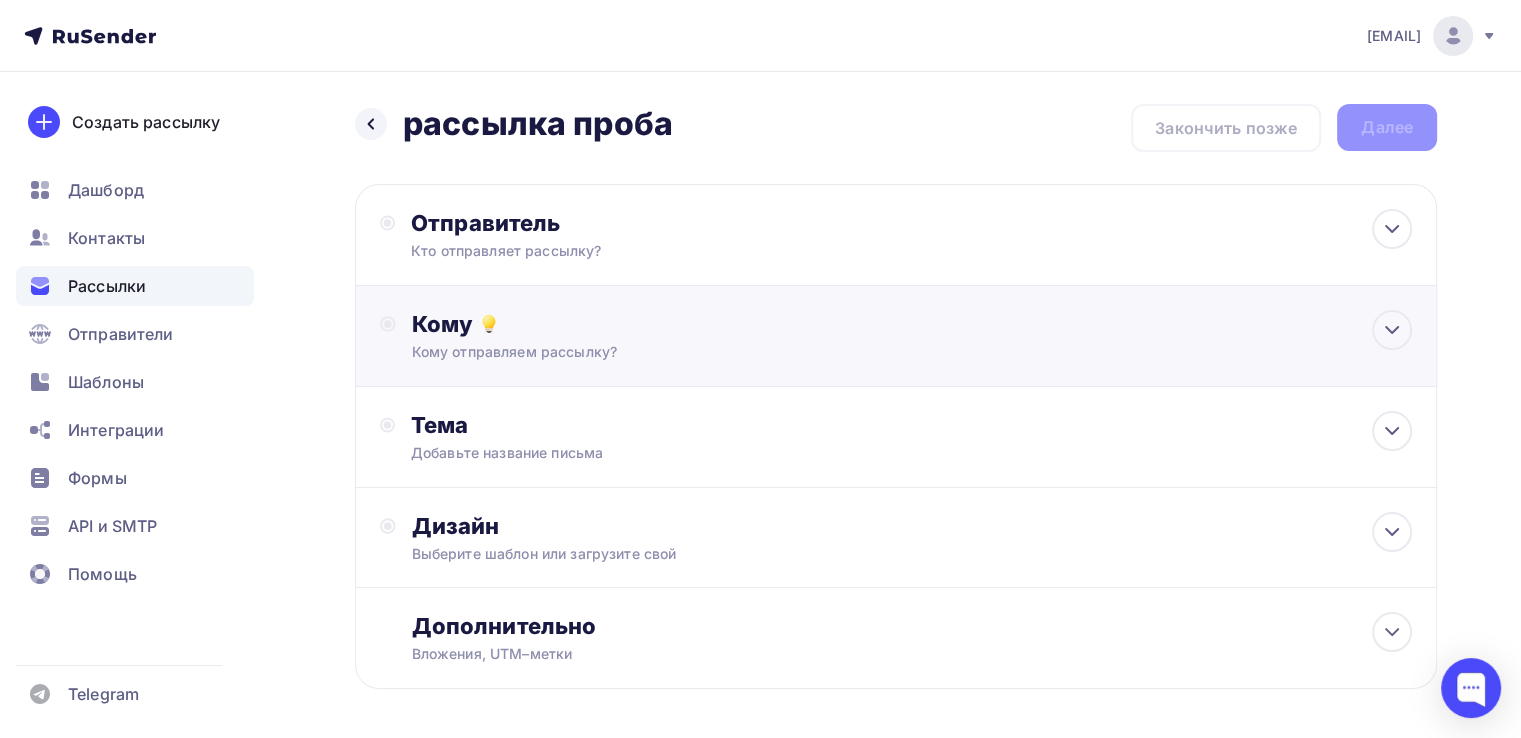 click on "Кому" at bounding box center (912, 324) 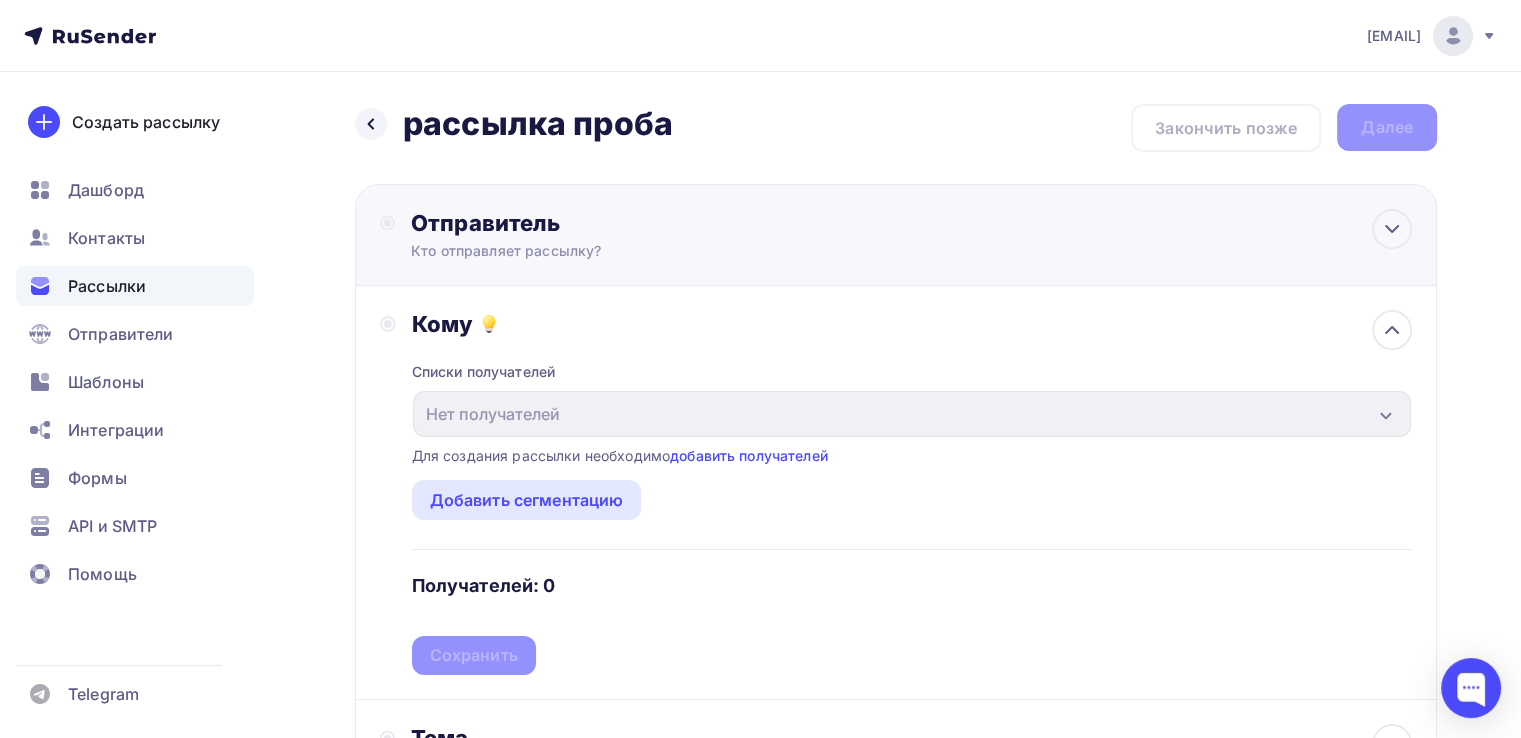 click on "Кто отправляет рассылку?" at bounding box center (606, 251) 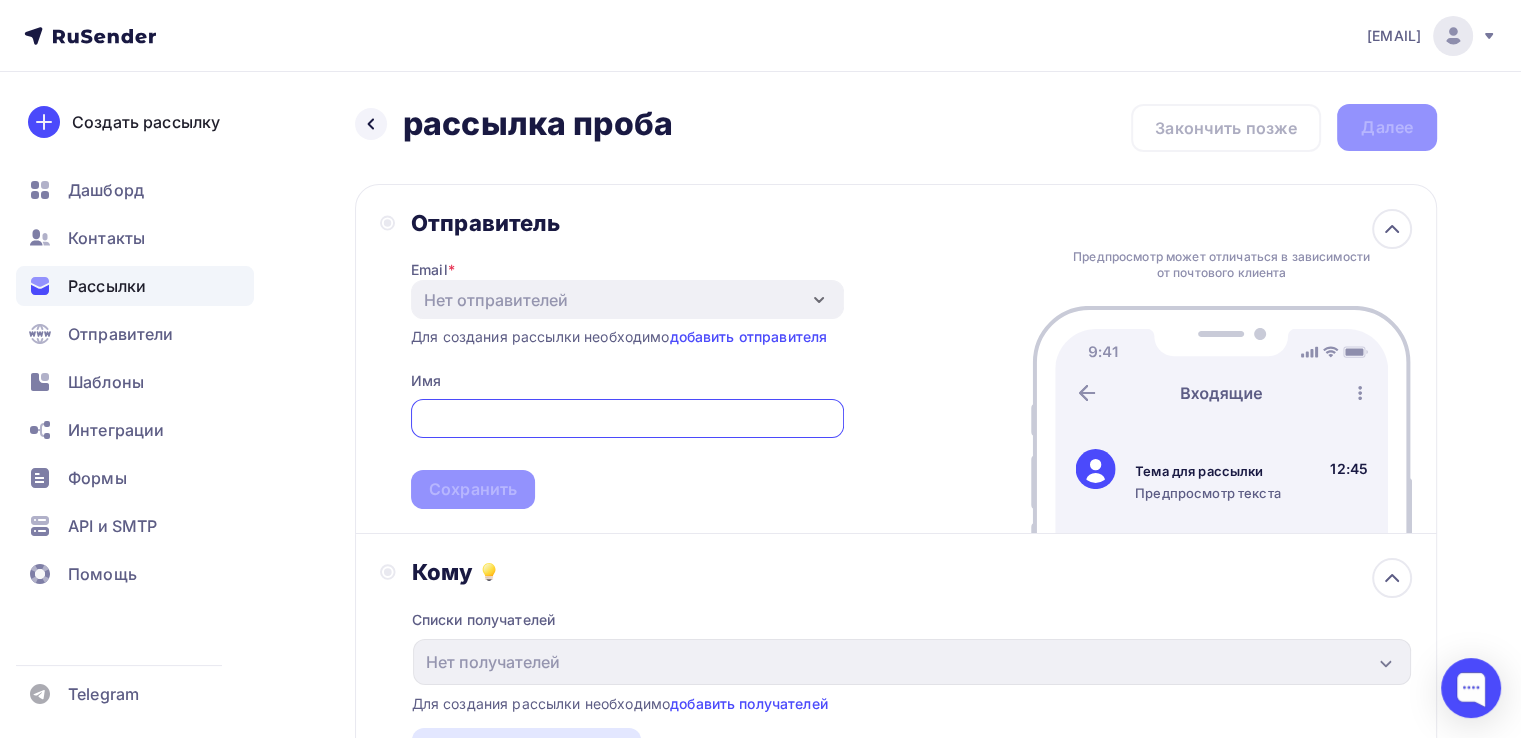 scroll, scrollTop: 0, scrollLeft: 0, axis: both 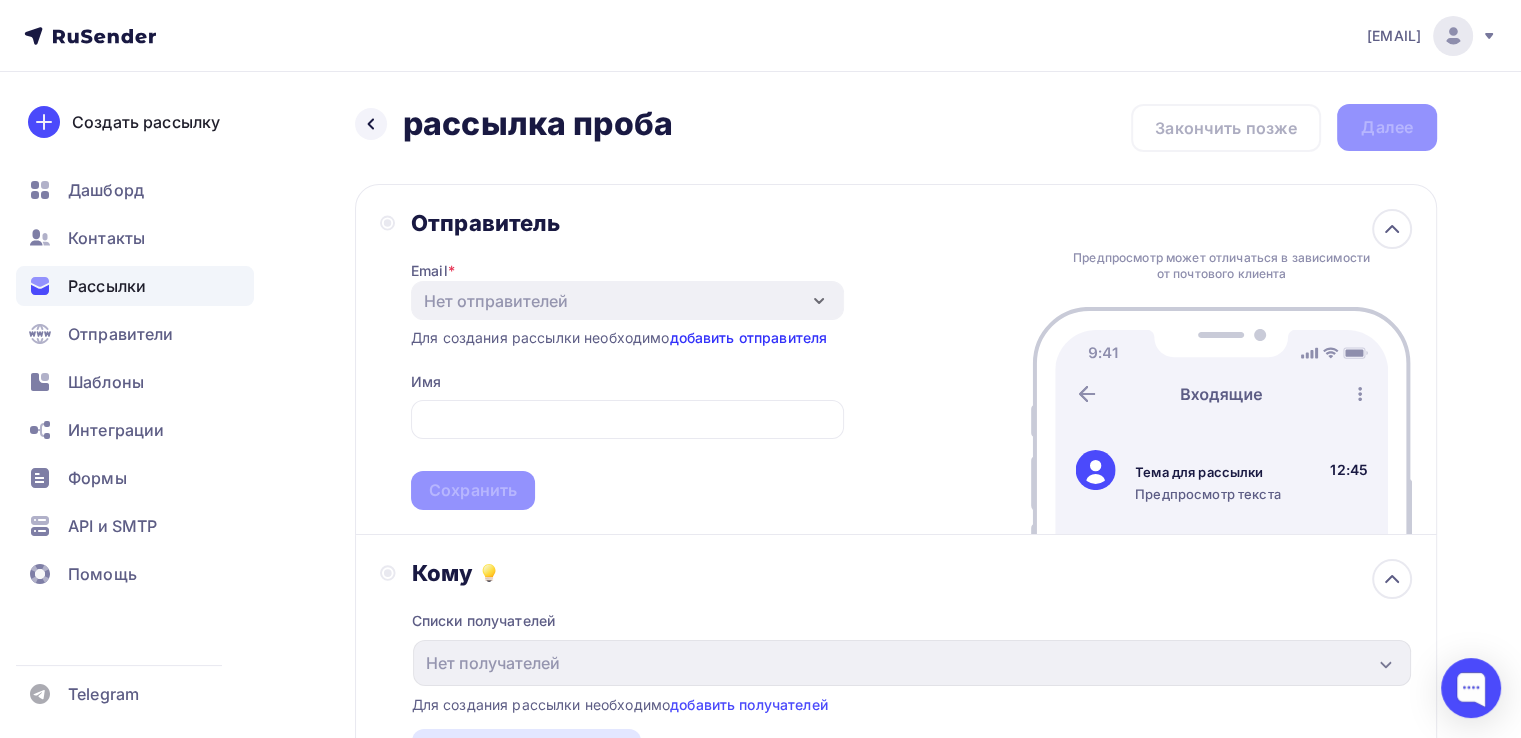 click on "добавить отправителя" at bounding box center [748, 337] 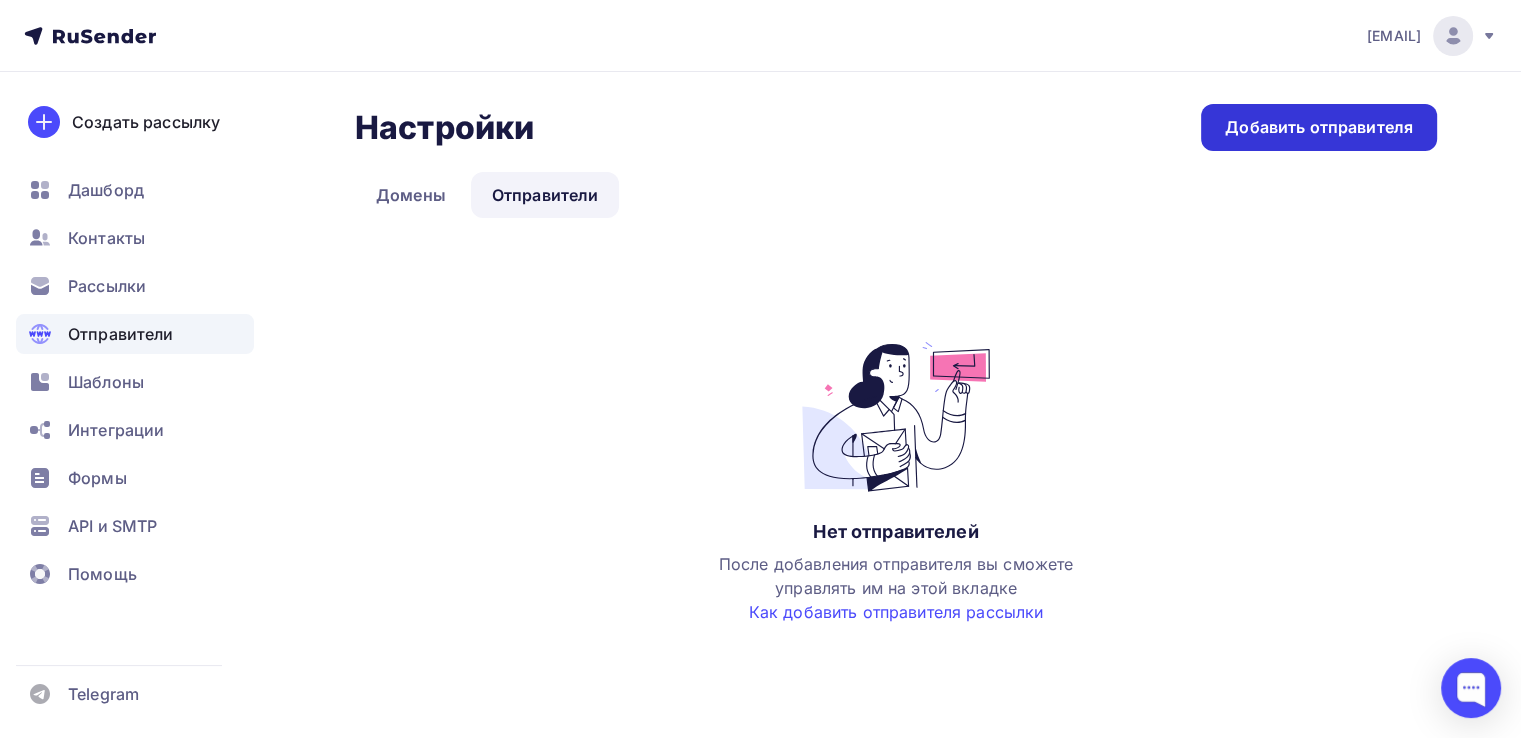 click on "Добавить отправителя" at bounding box center (1319, 127) 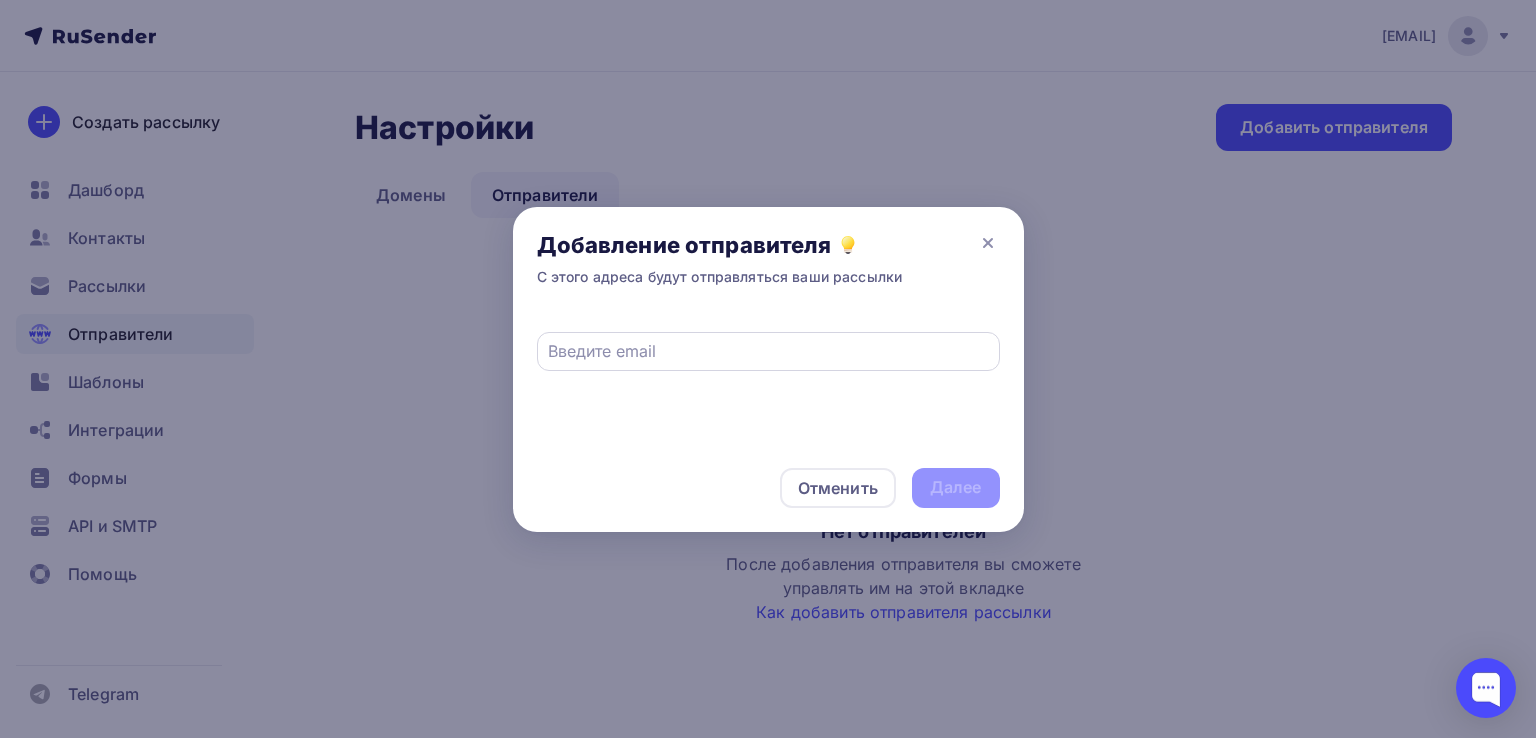 click at bounding box center [768, 351] 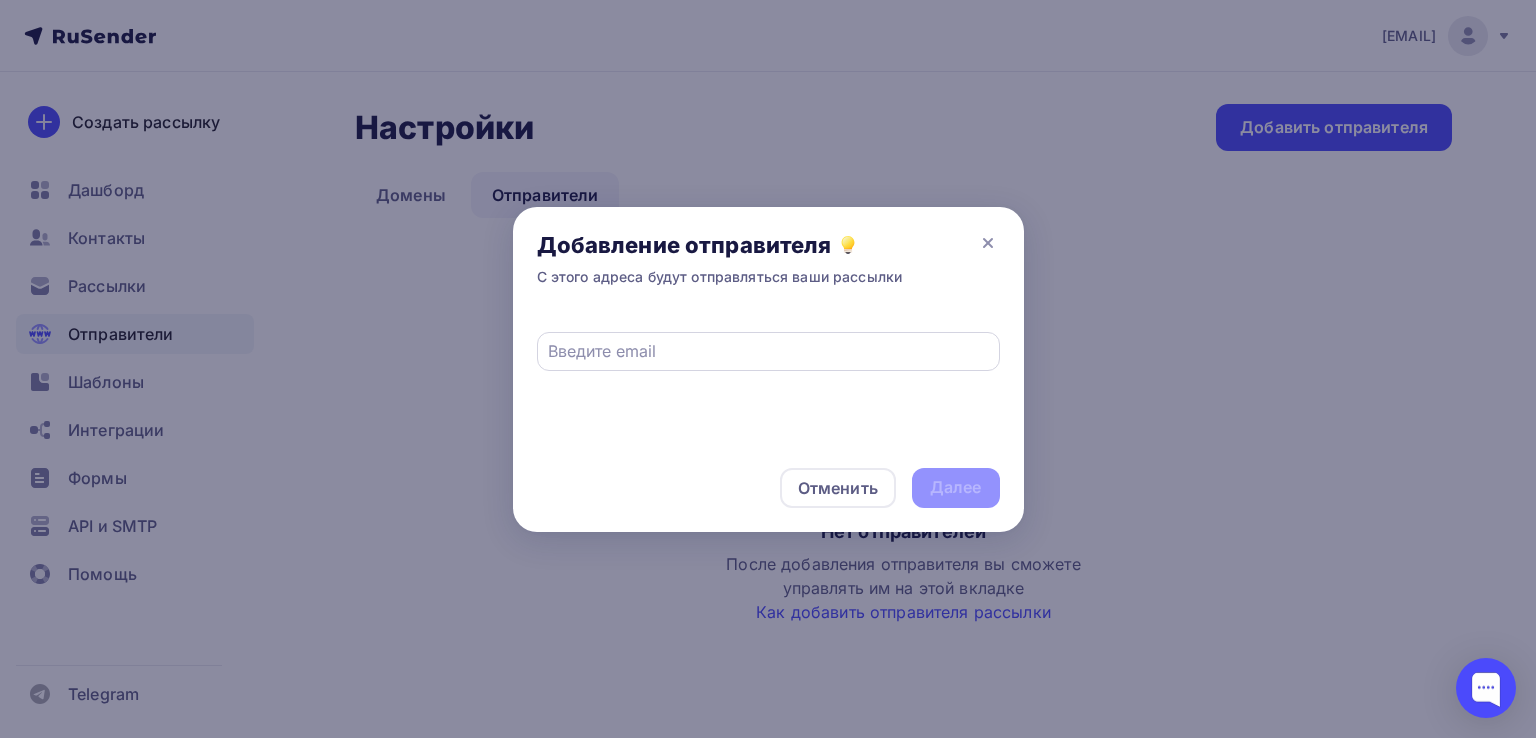 click at bounding box center [768, 351] 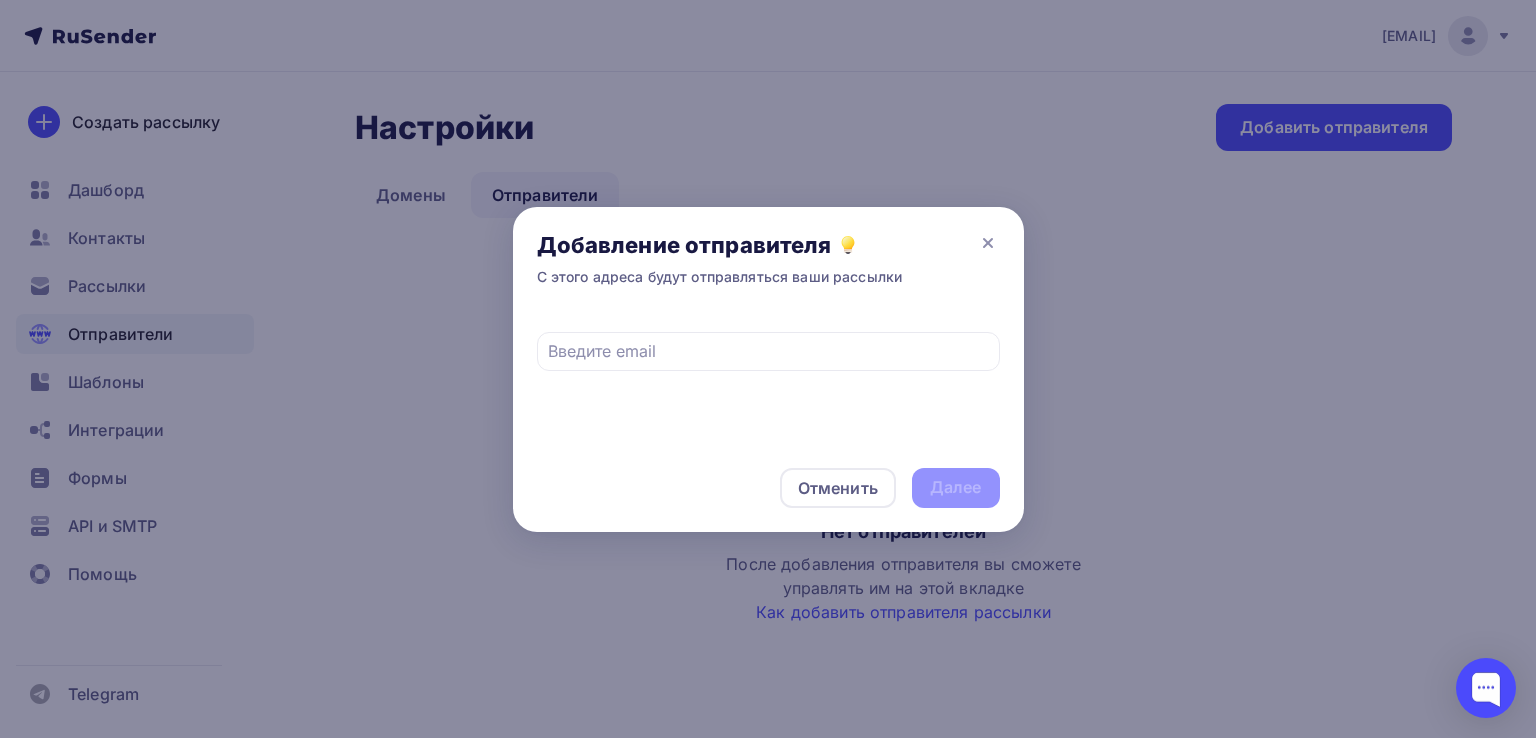 click at bounding box center [768, 341] 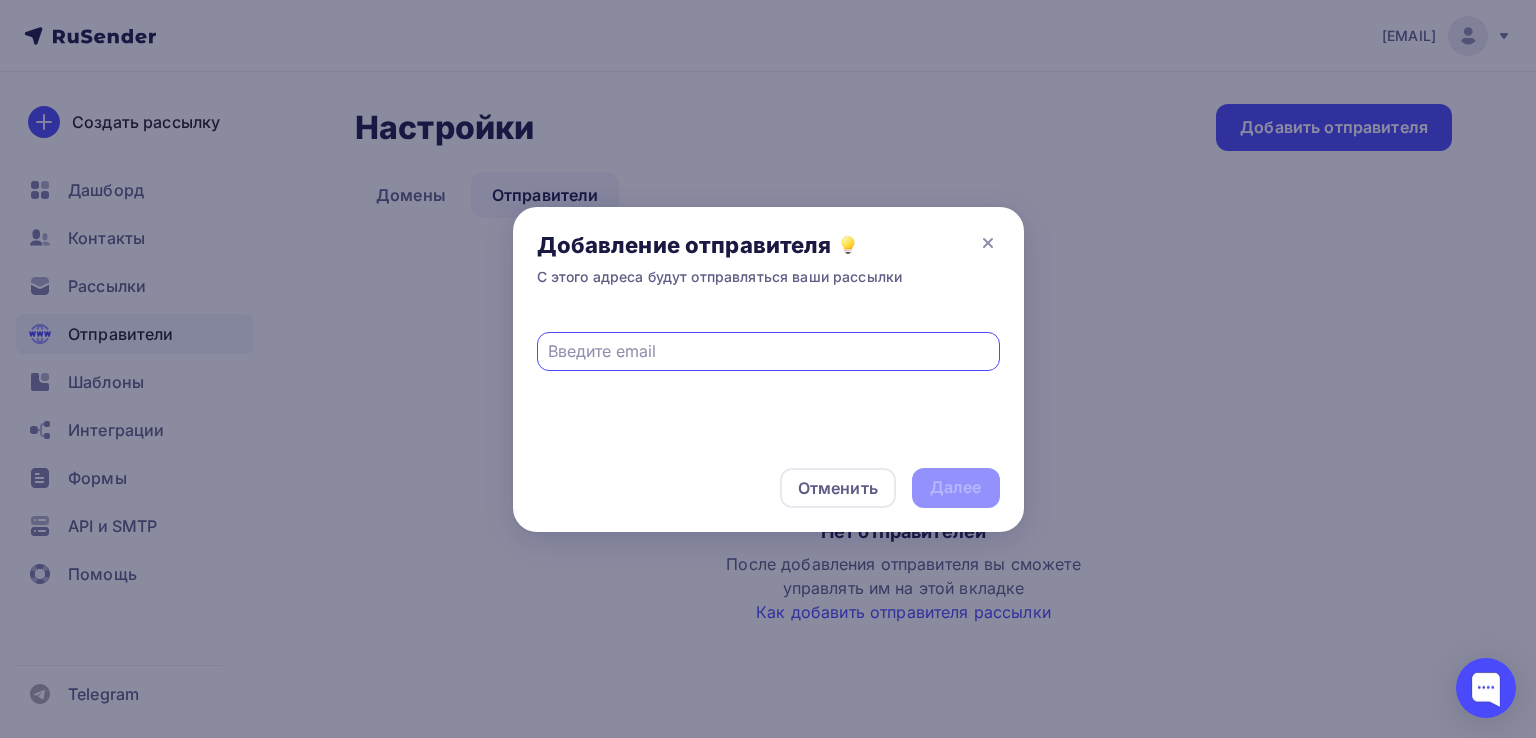 click at bounding box center (768, 351) 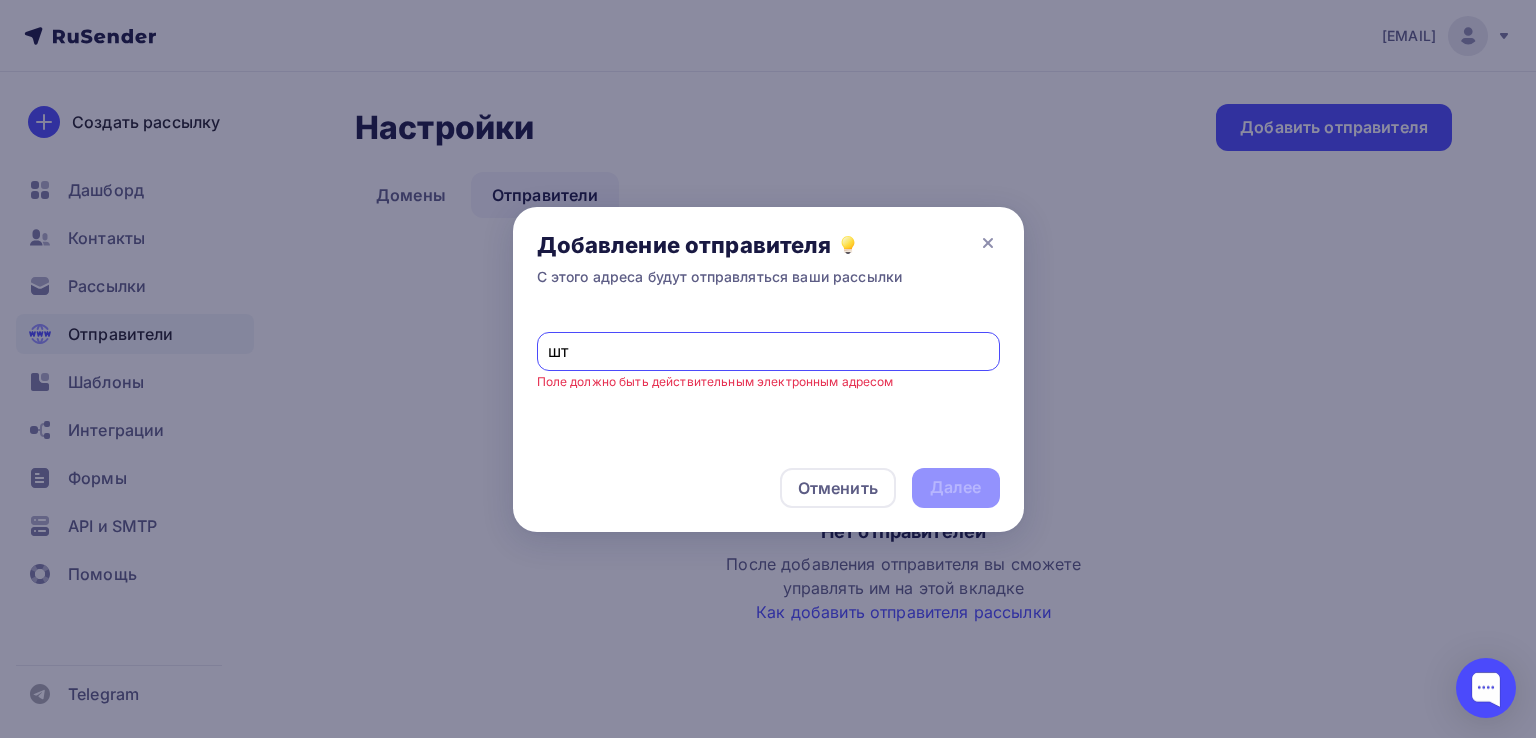 type on "ш" 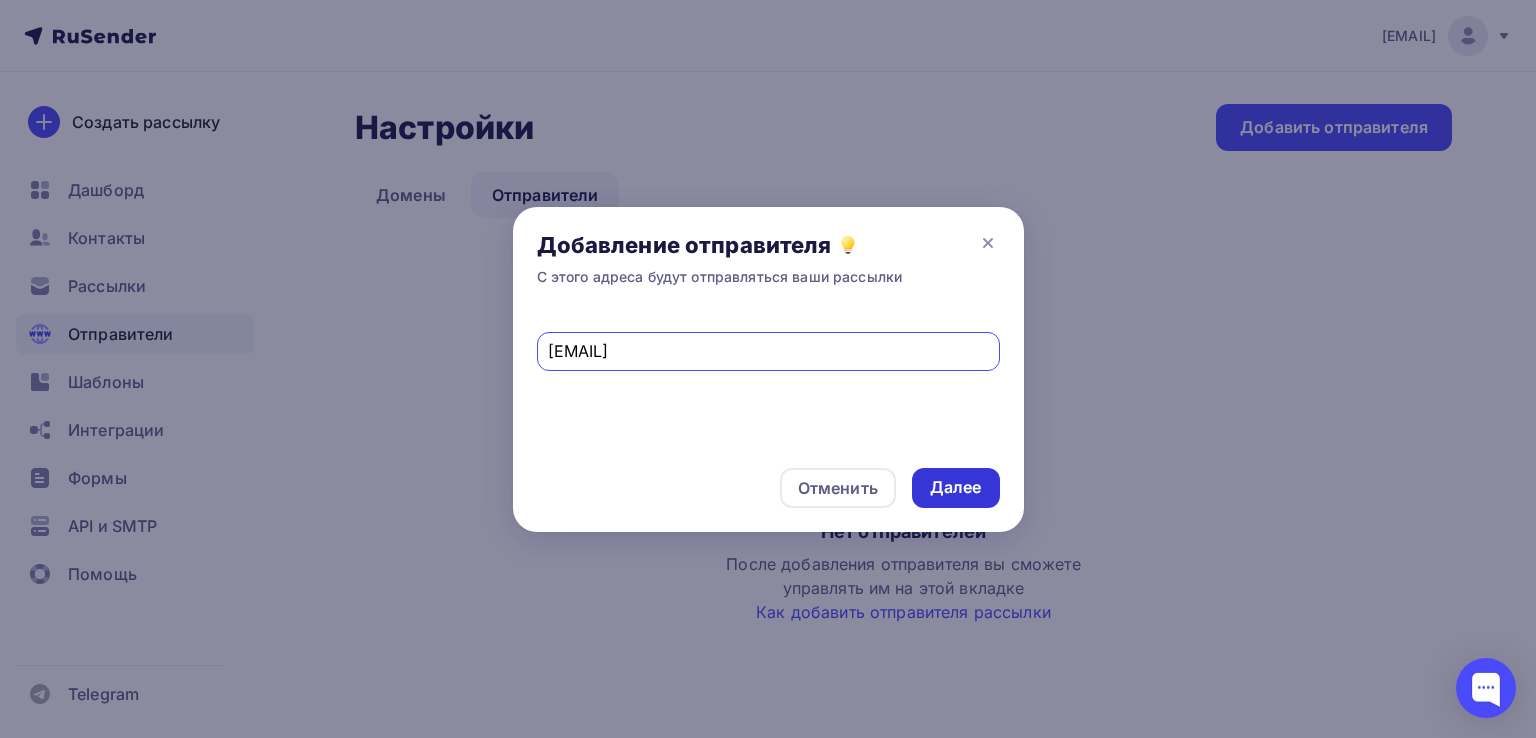 type on "interzarobotok@mail.ru" 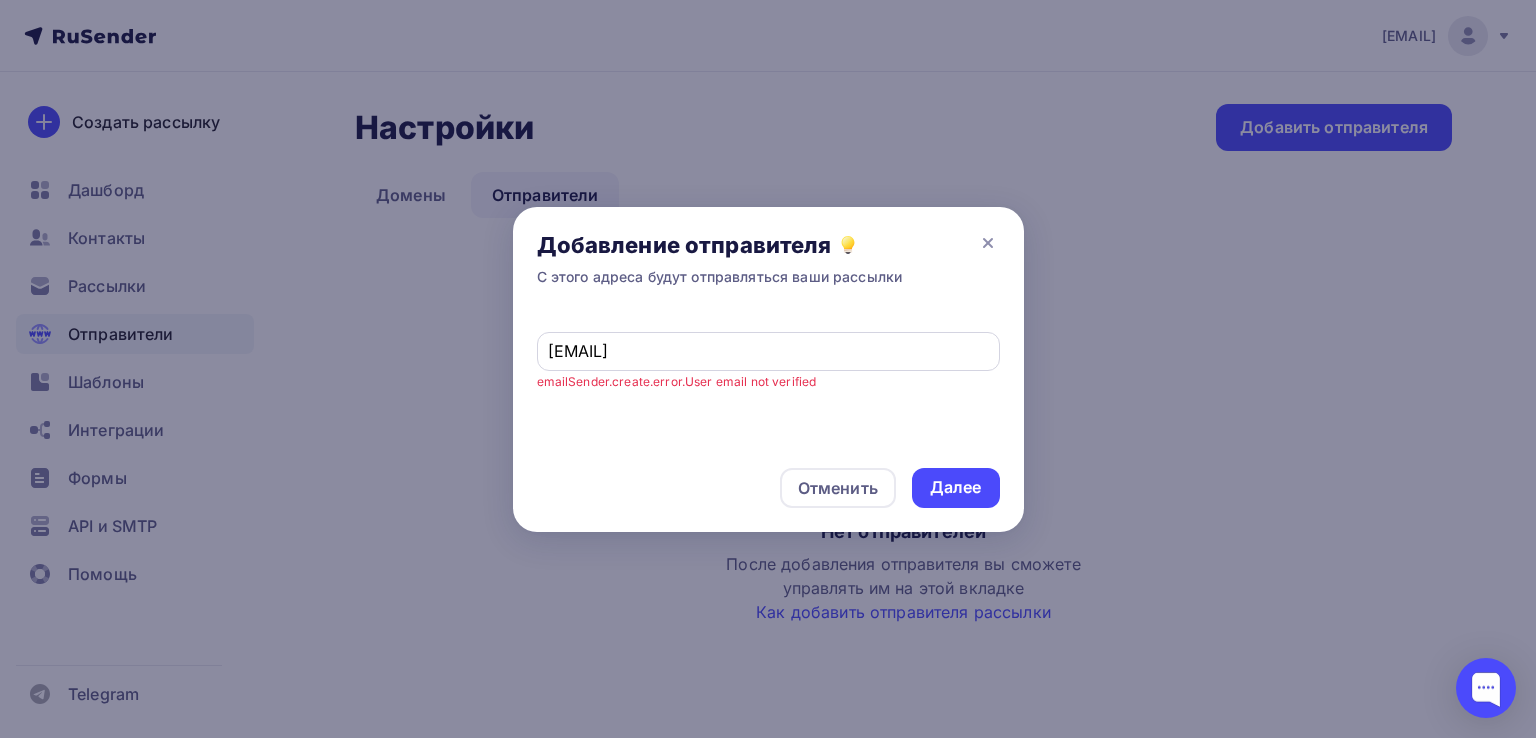 click on "interzarobotok@mail.ru" at bounding box center (768, 351) 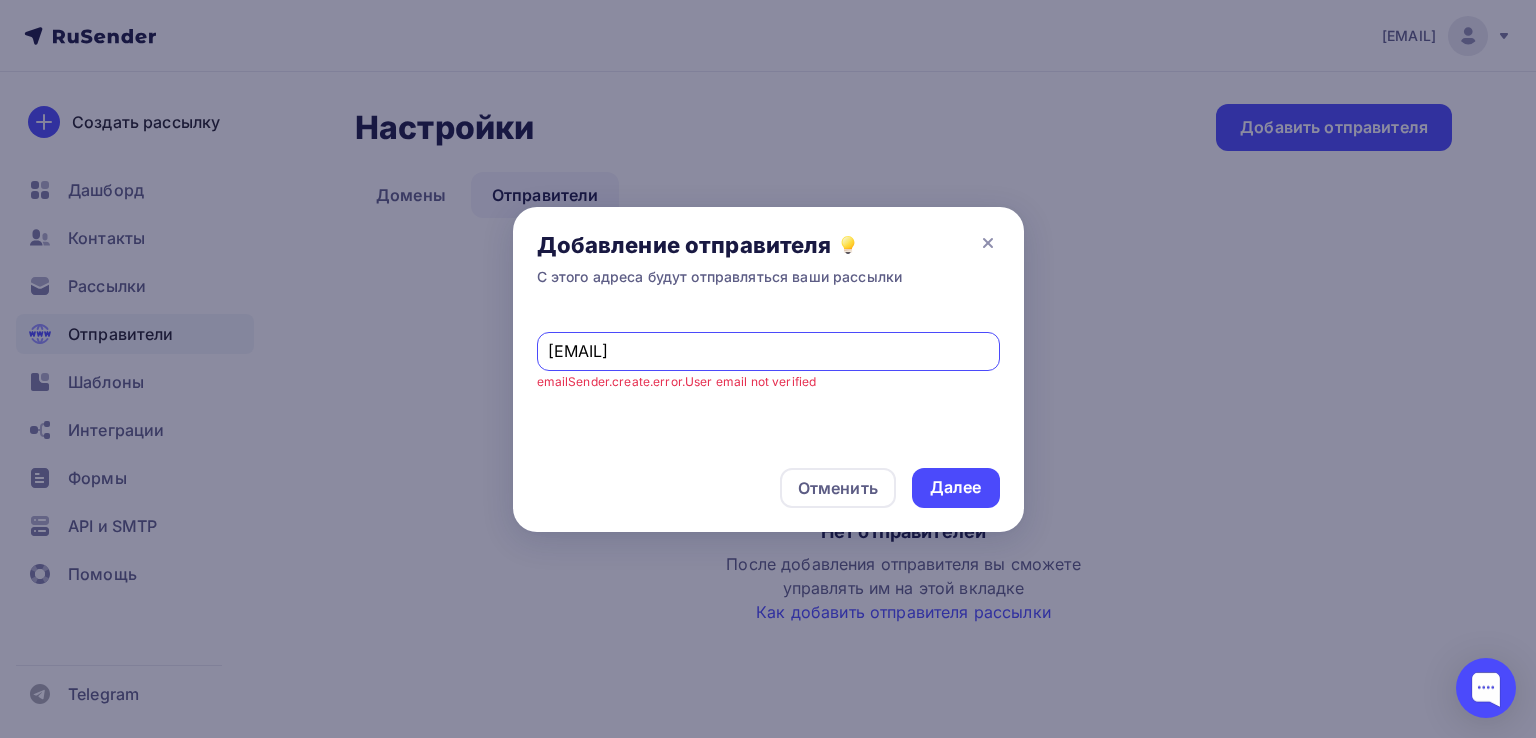 drag, startPoint x: 767, startPoint y: 361, endPoint x: 541, endPoint y: 360, distance: 226.00221 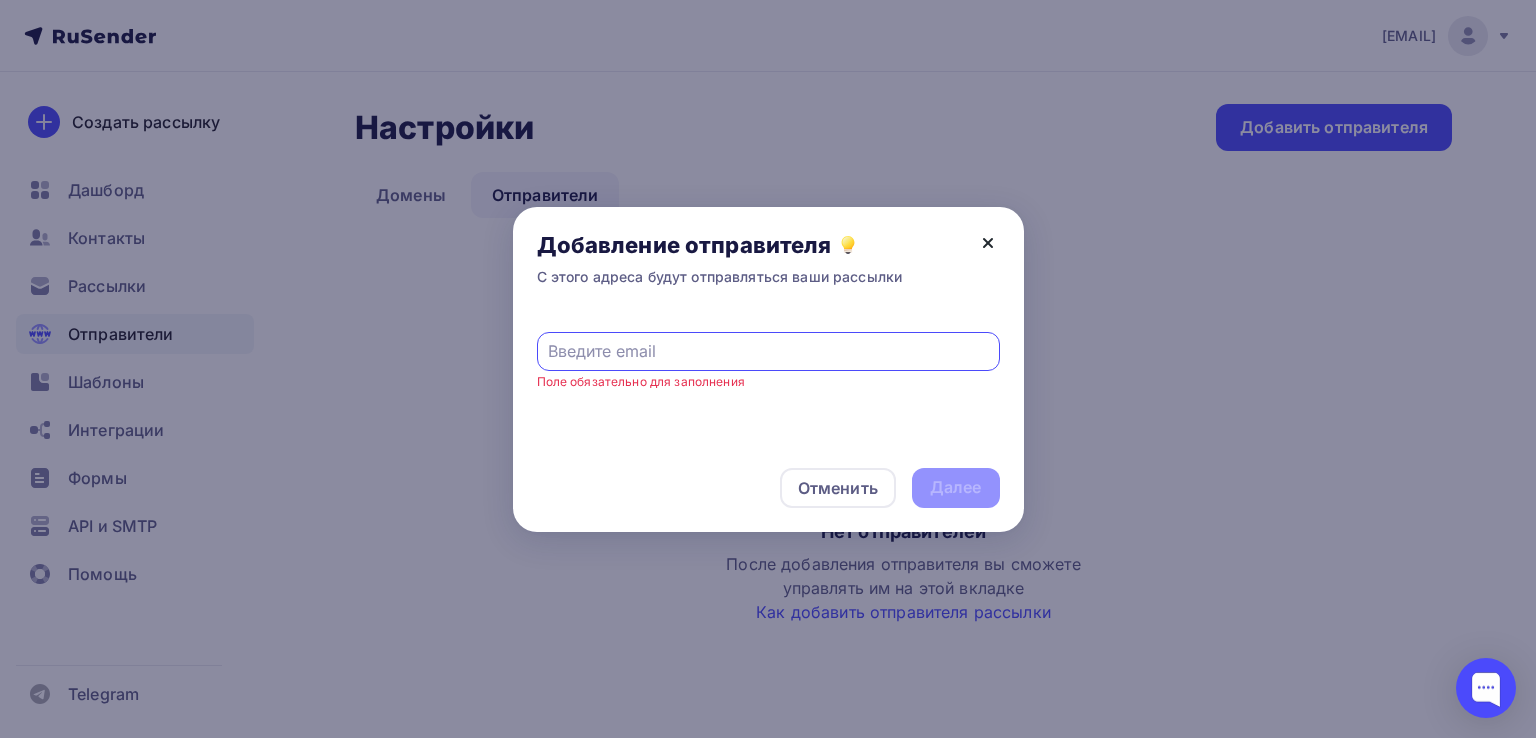 type 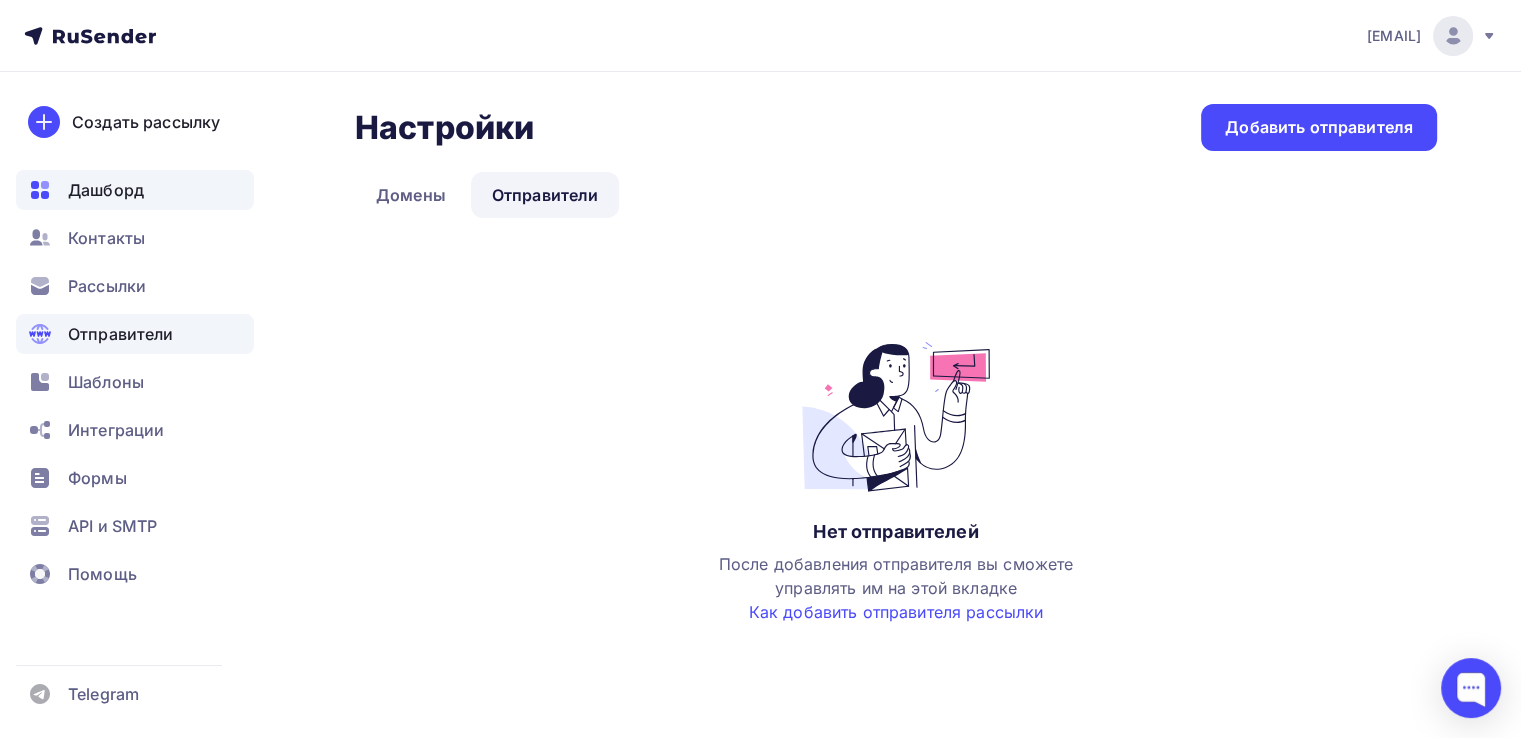 click on "Дашборд" at bounding box center (106, 190) 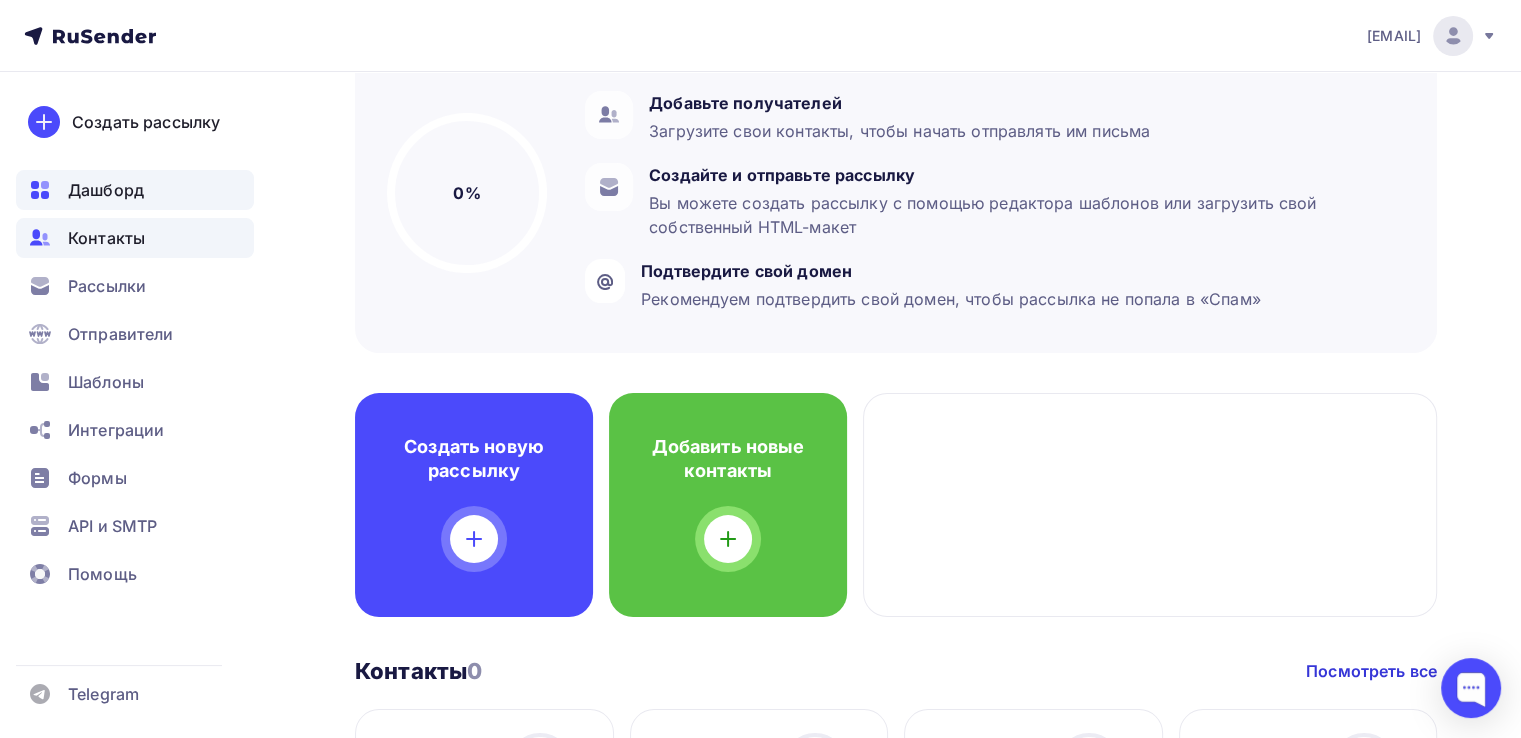 scroll, scrollTop: 300, scrollLeft: 0, axis: vertical 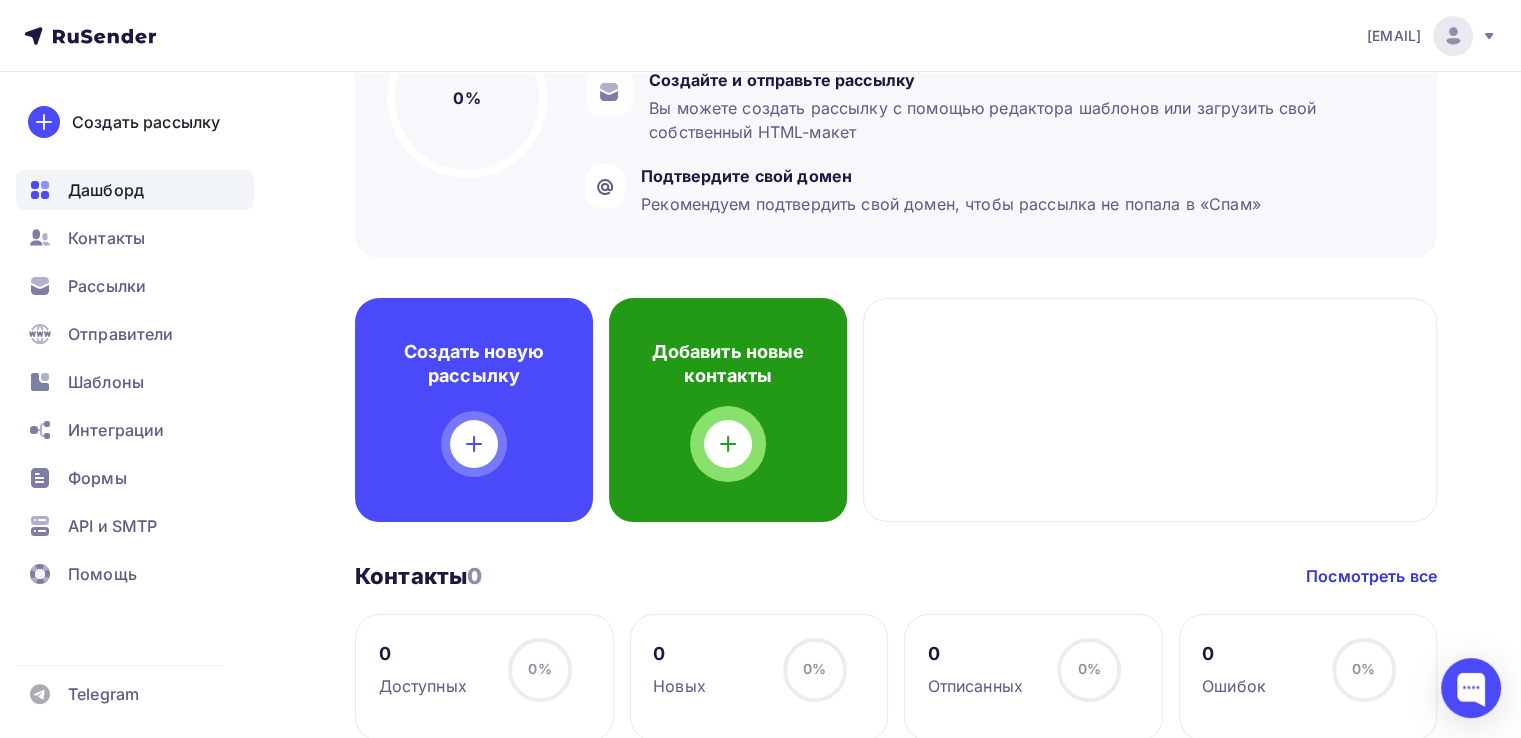 click on "Добавить новые контакты" at bounding box center [728, 410] 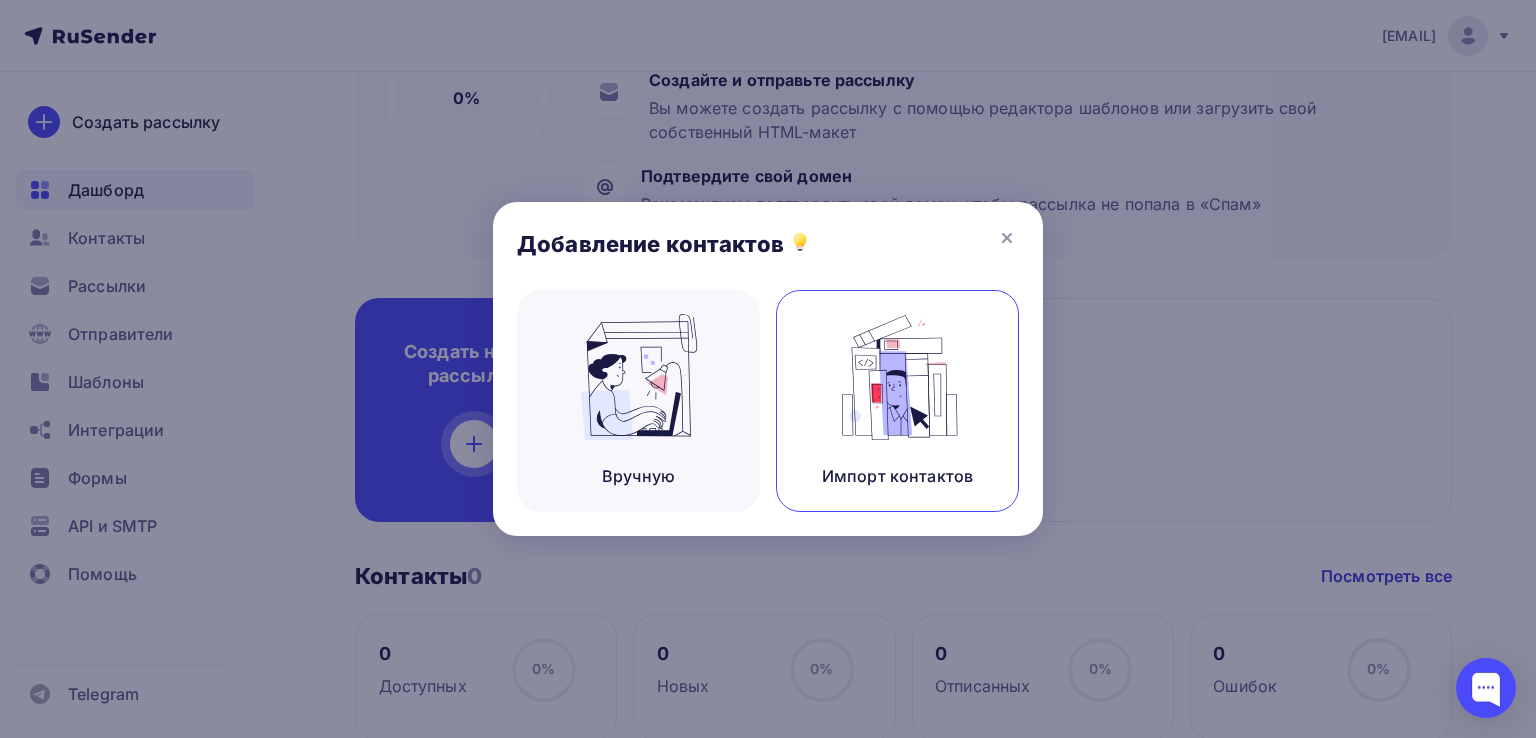 click on "Импорт контактов" at bounding box center [897, 401] 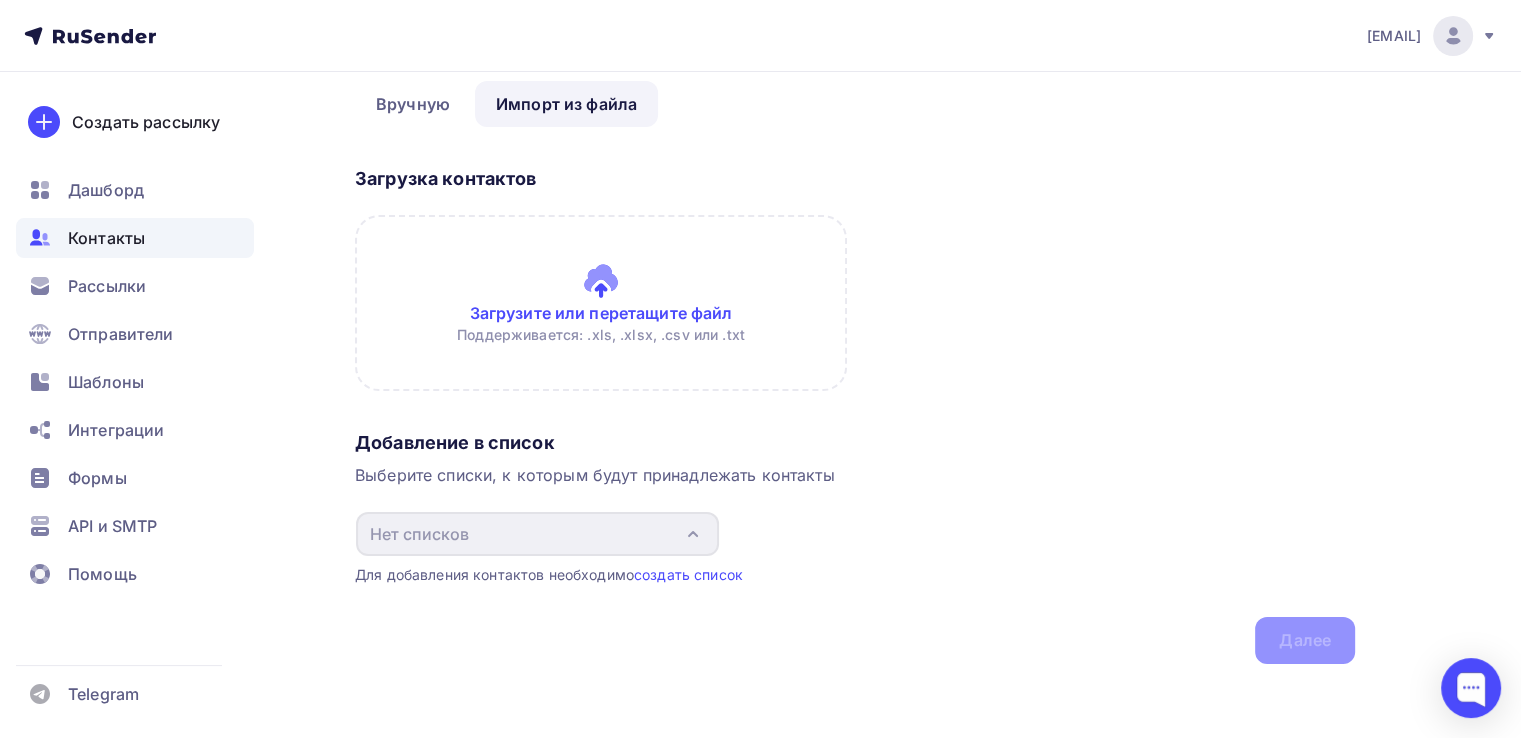 scroll, scrollTop: 89, scrollLeft: 0, axis: vertical 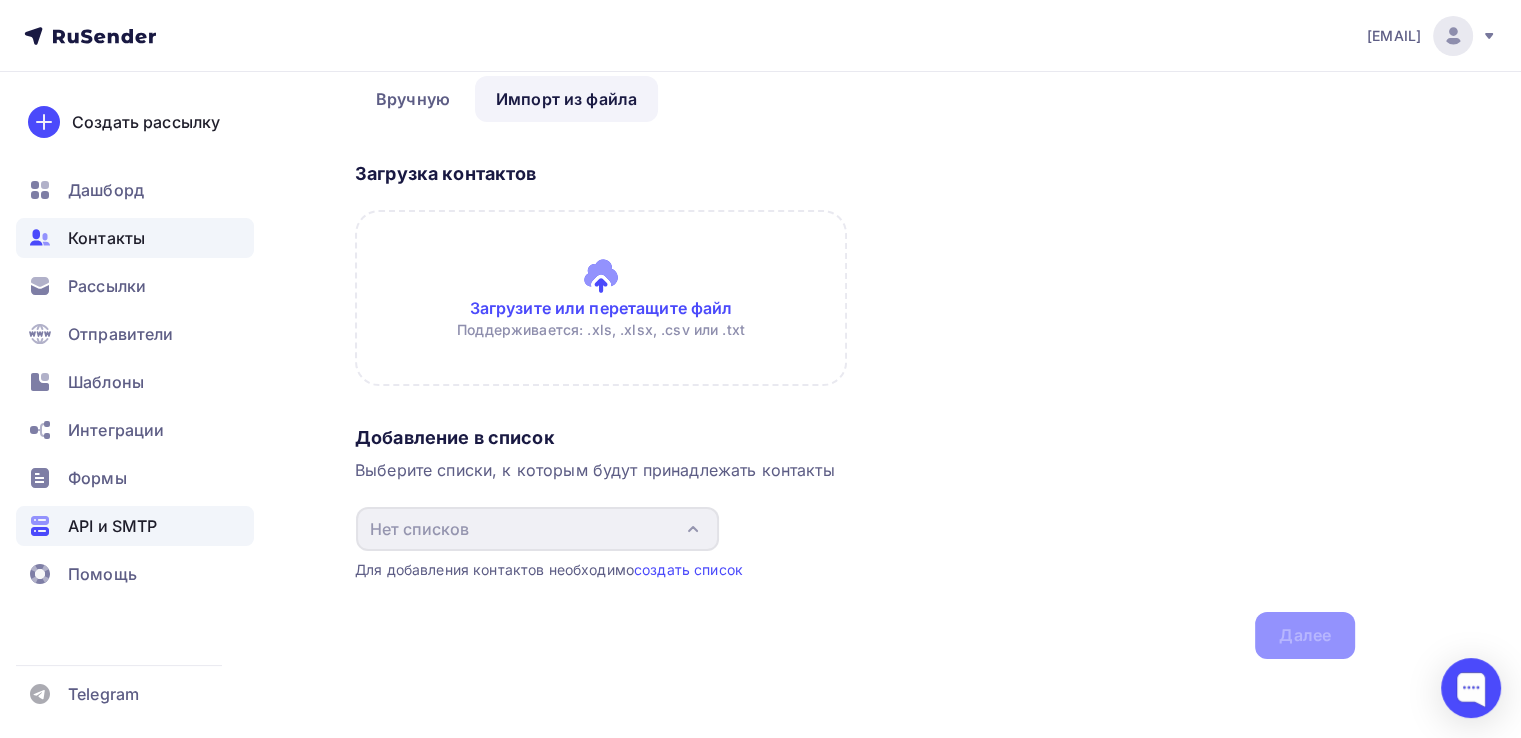 click on "API и SMTP" at bounding box center [112, 526] 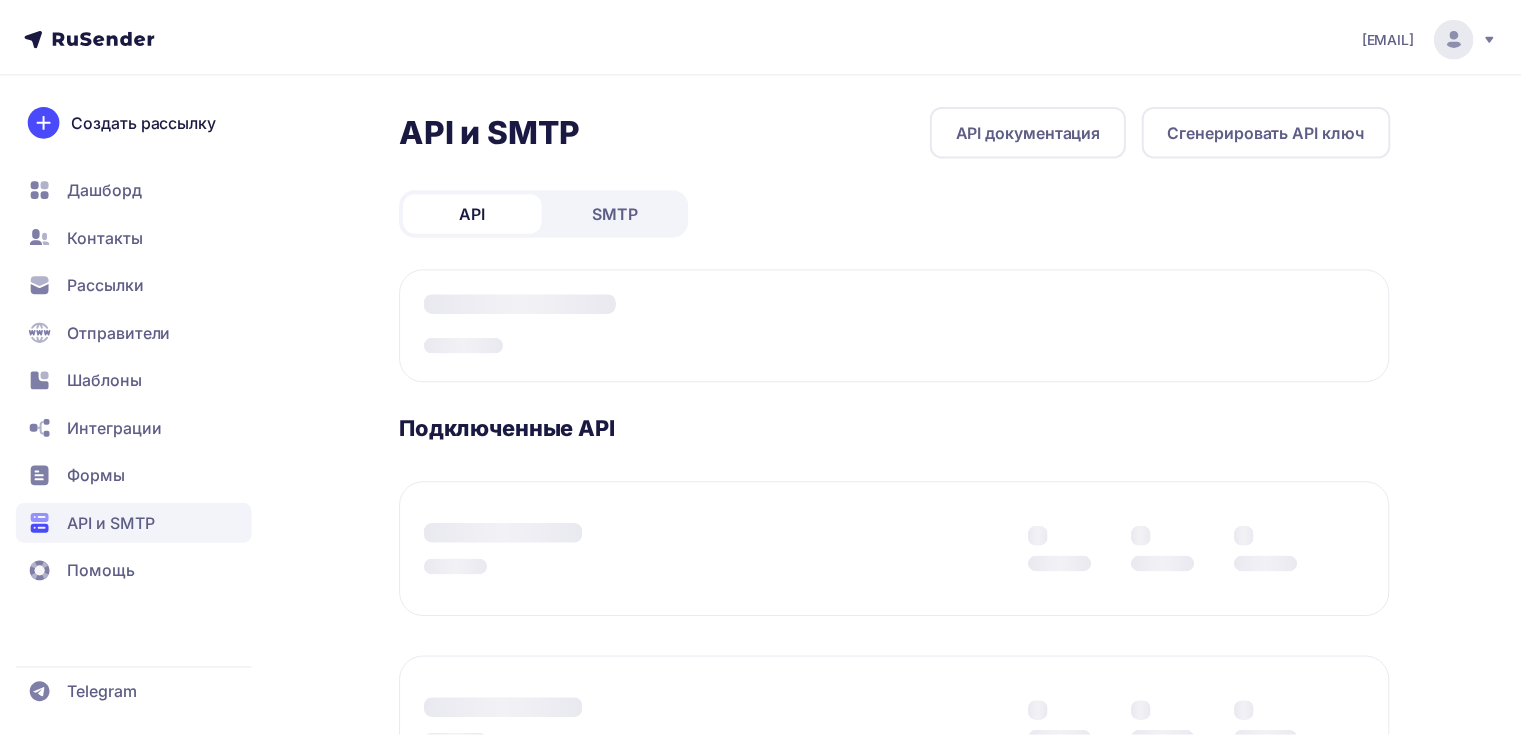 scroll, scrollTop: 0, scrollLeft: 0, axis: both 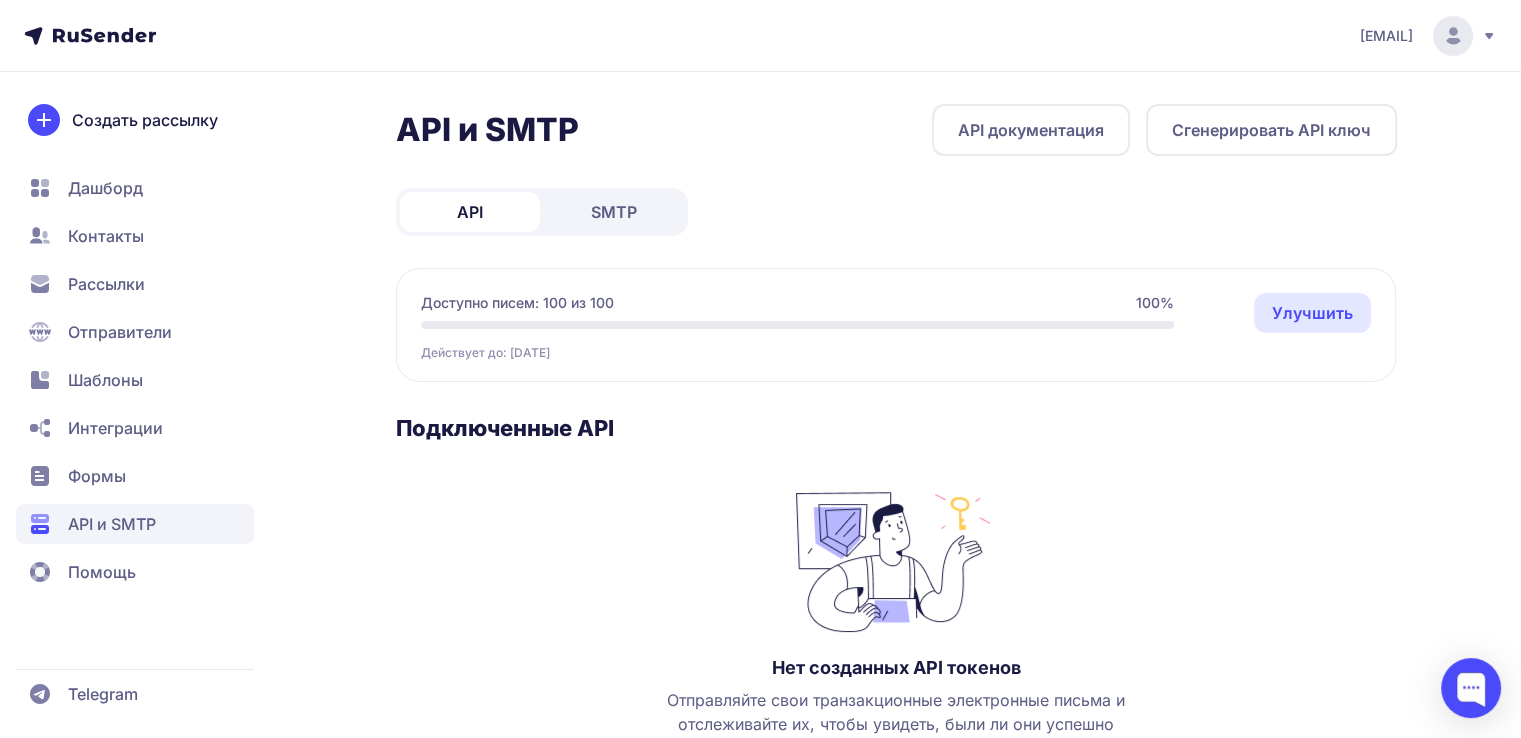 click on "SMTP" 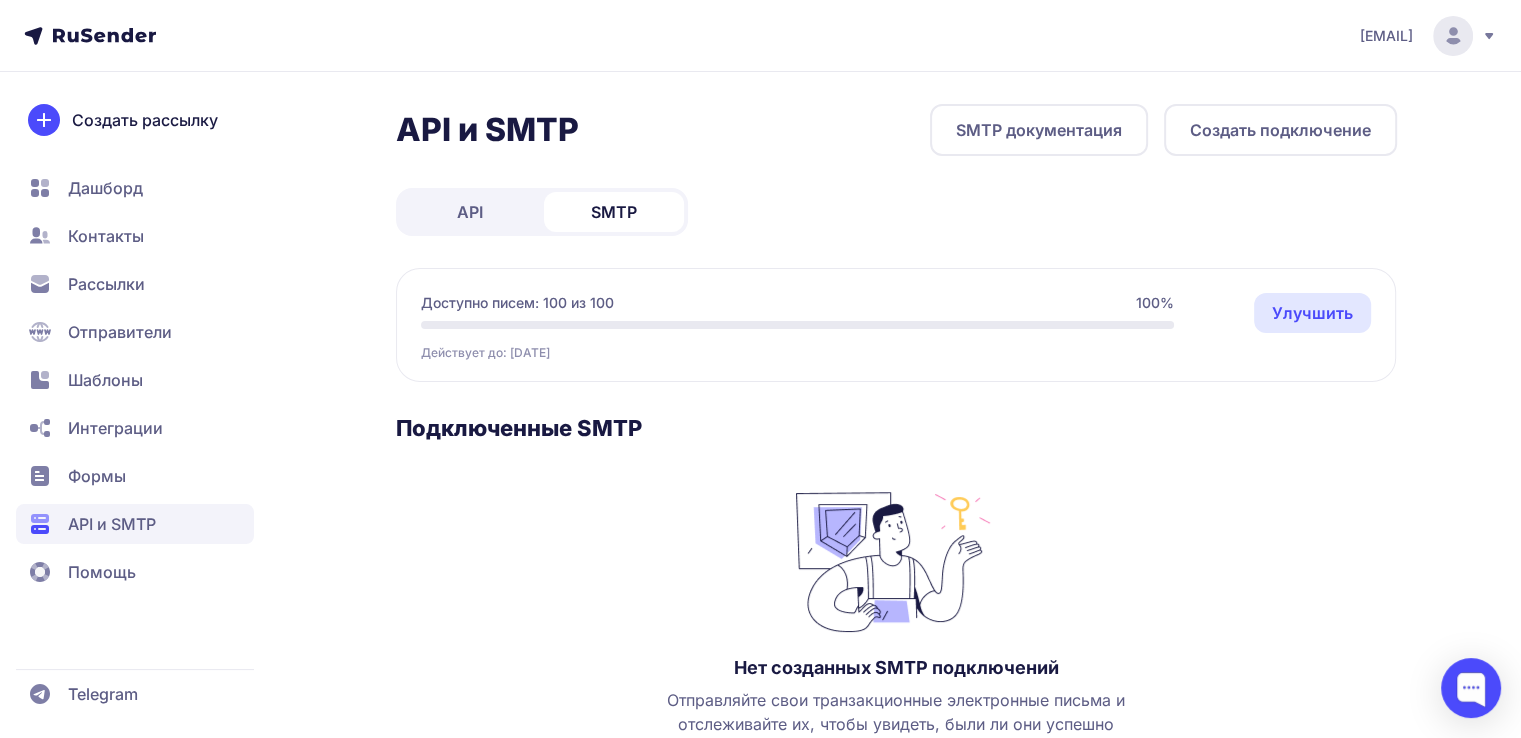 click on "API" 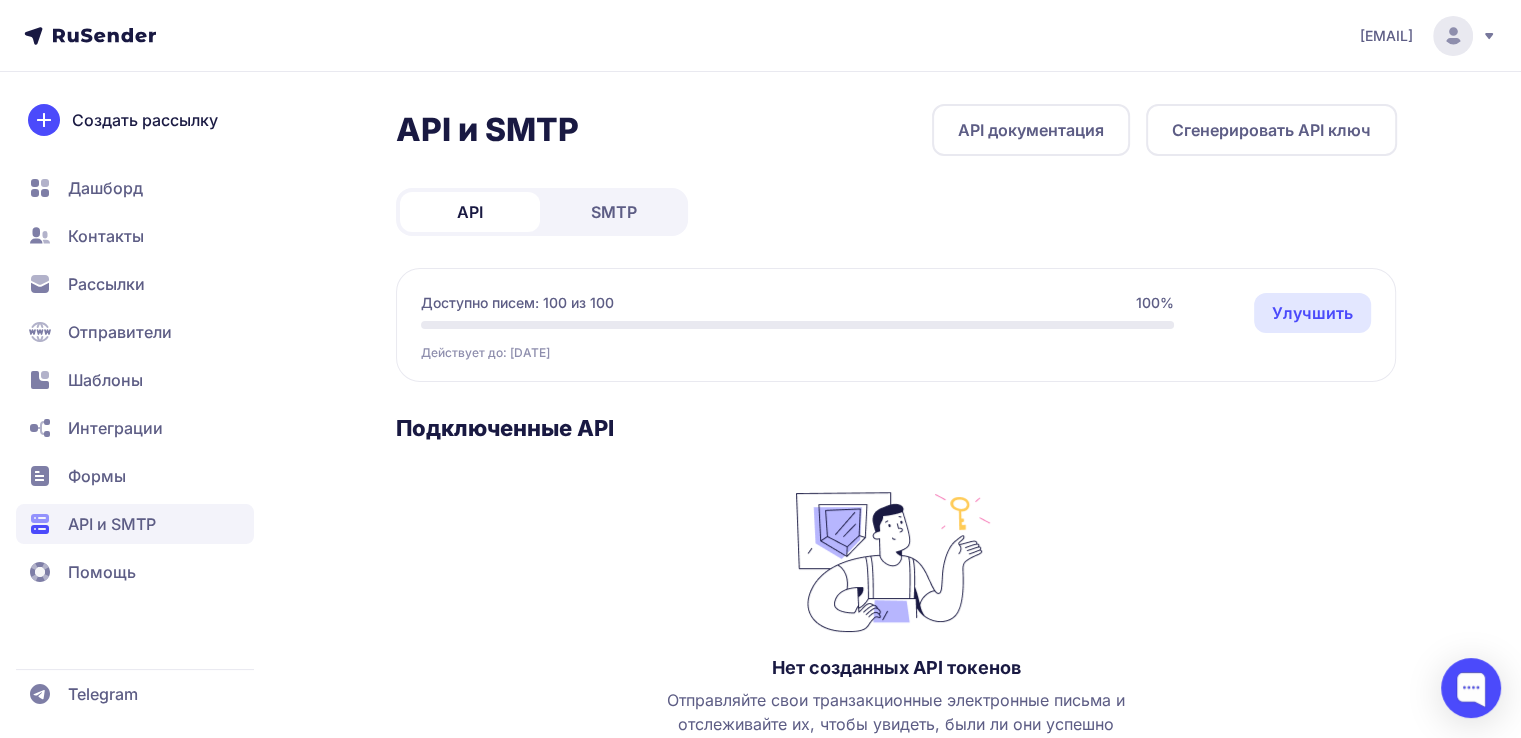click on "SMTP" at bounding box center (614, 212) 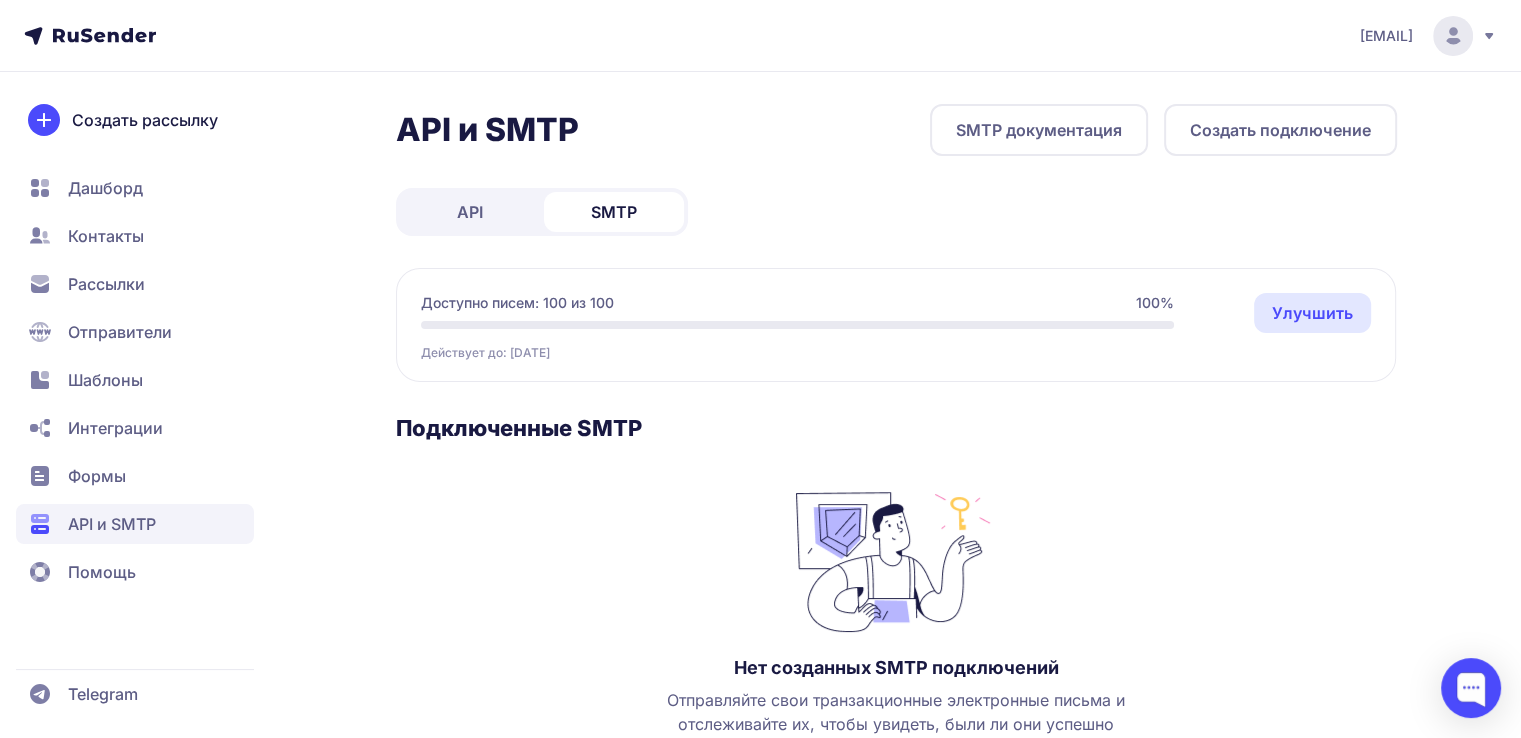 click on "SMTP документация" at bounding box center (1039, 130) 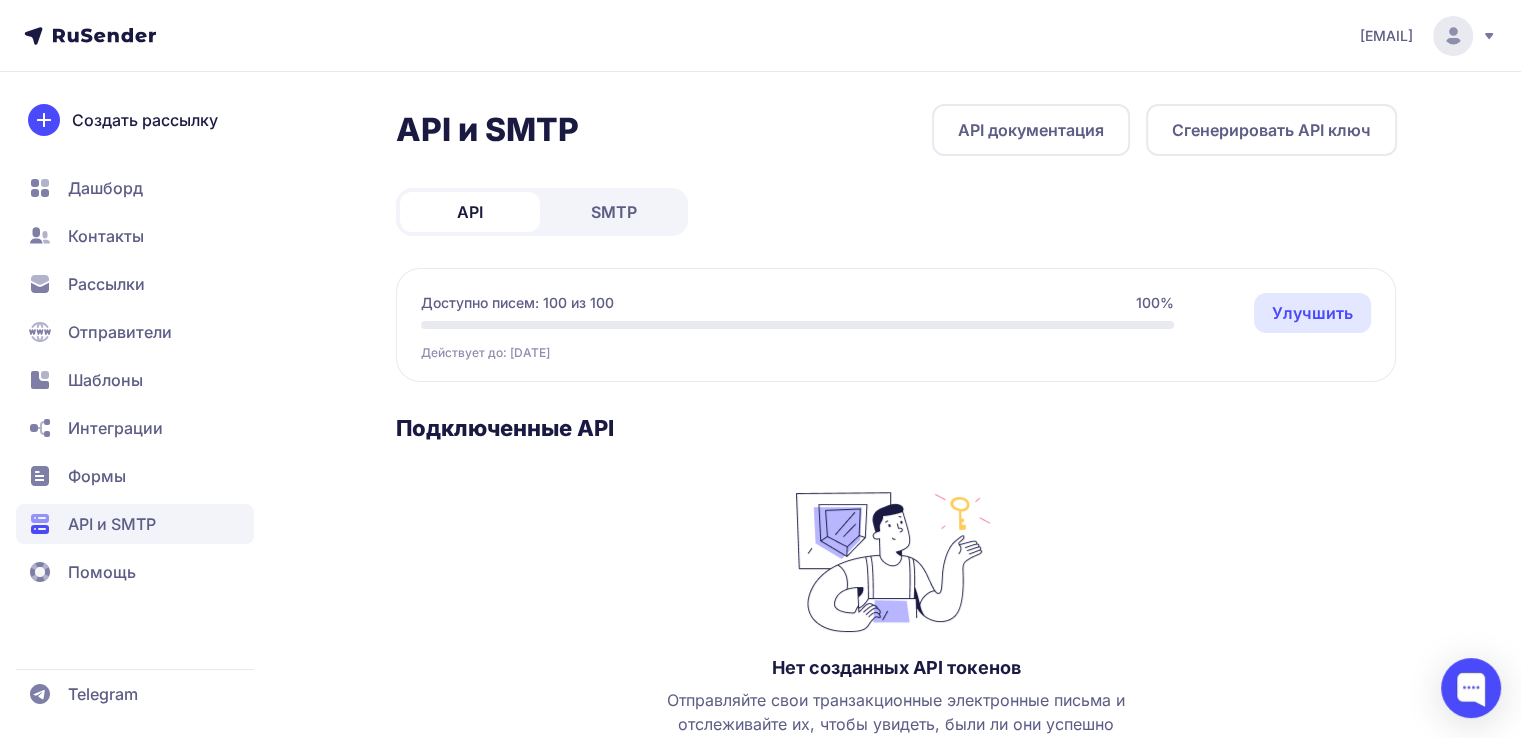 click on "Формы" 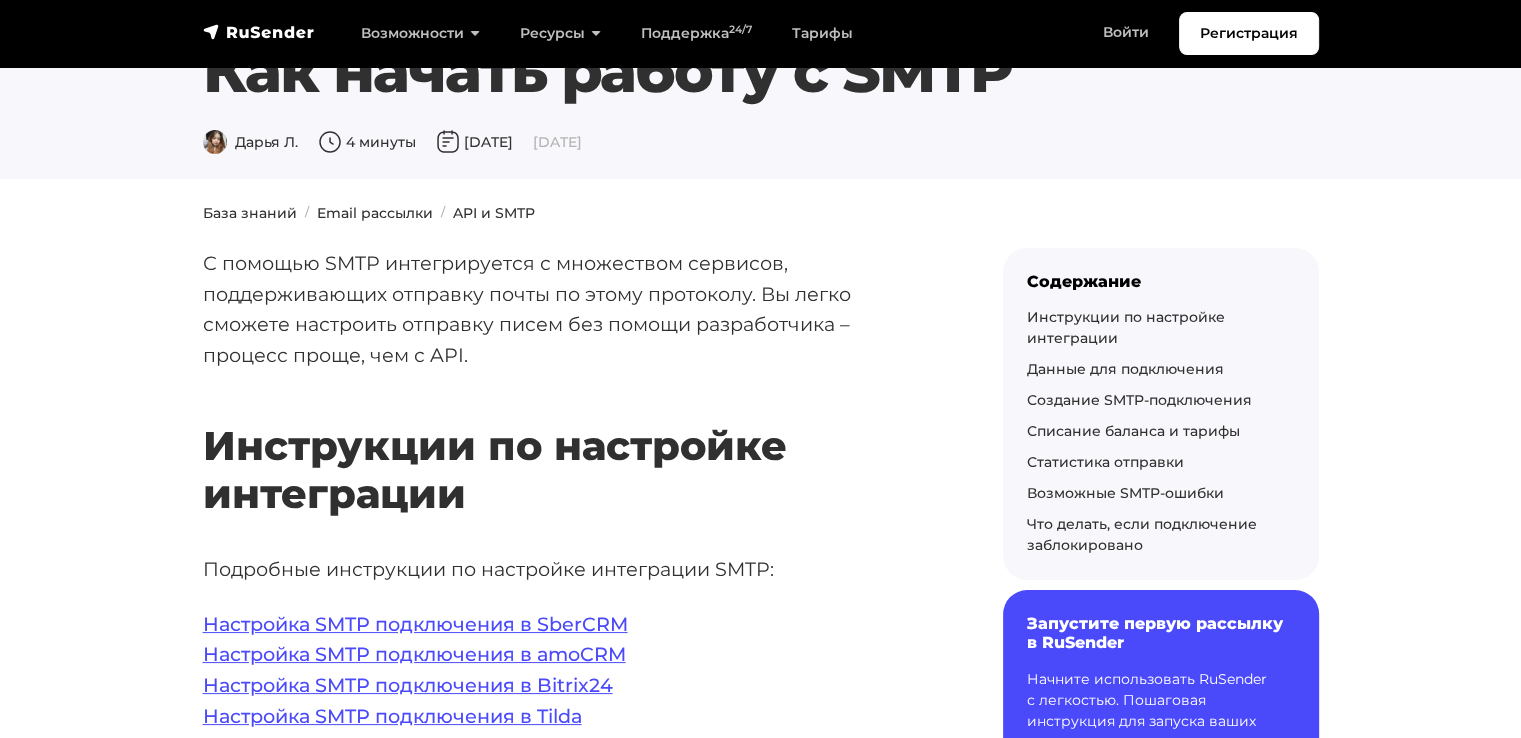 scroll, scrollTop: 0, scrollLeft: 0, axis: both 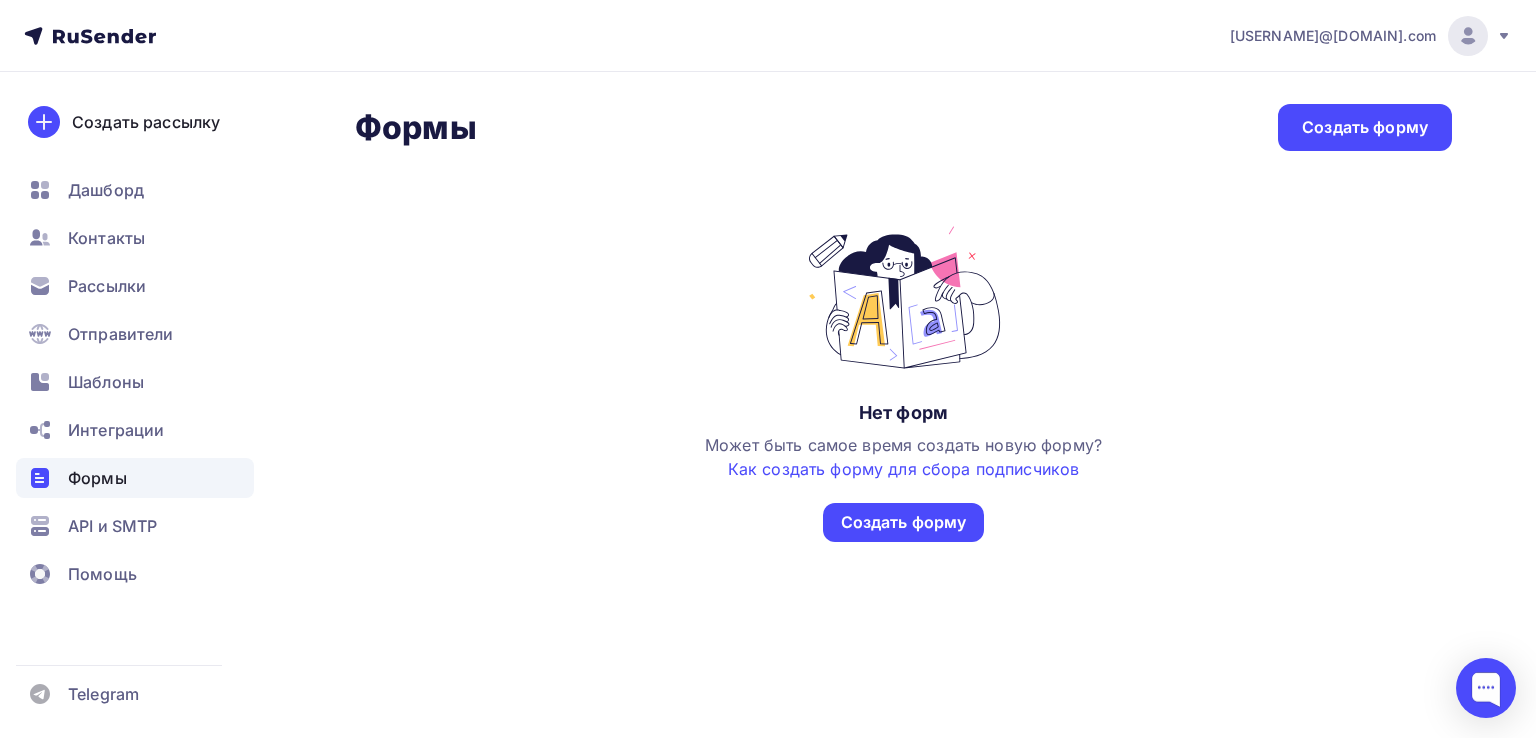 click on "Интеграции" at bounding box center (116, 430) 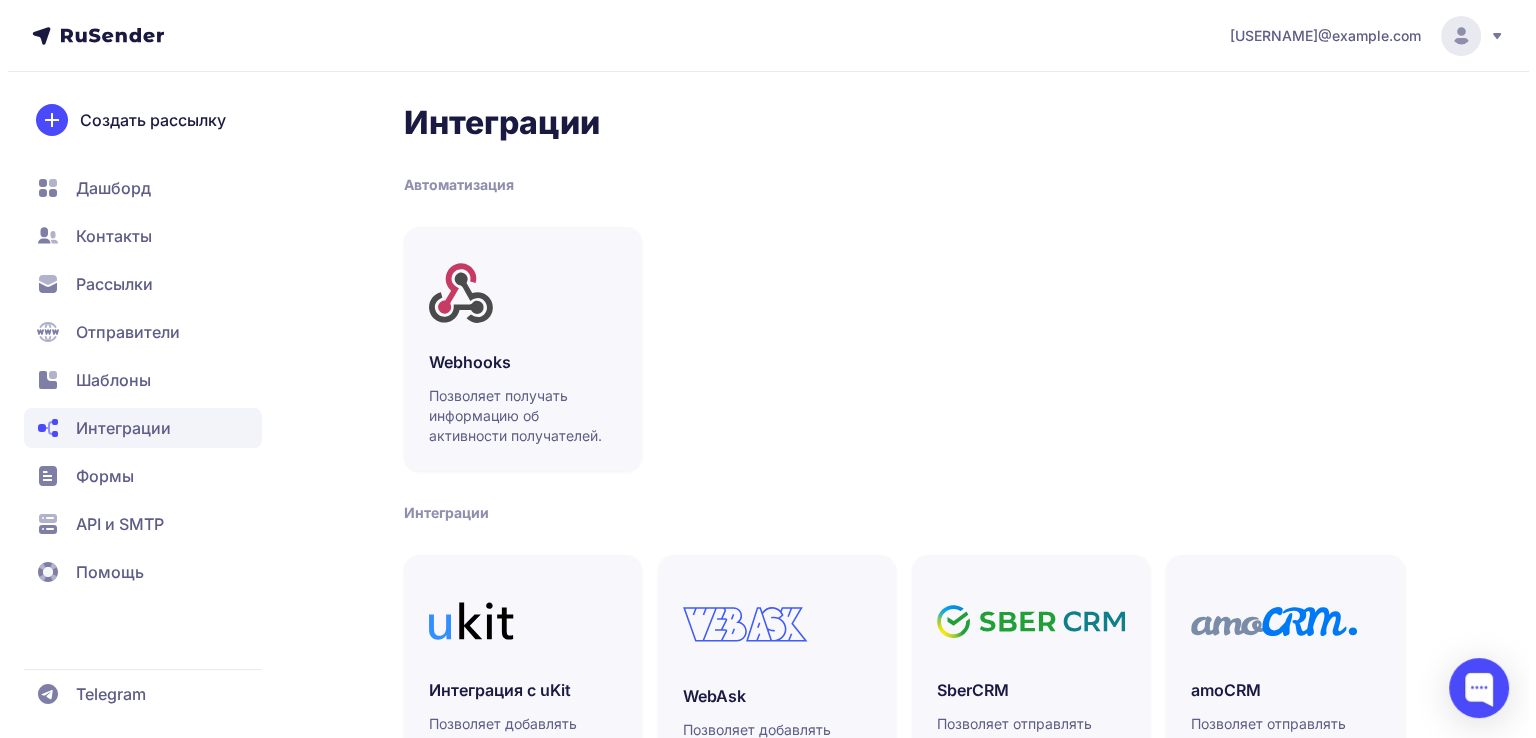 scroll, scrollTop: 0, scrollLeft: 0, axis: both 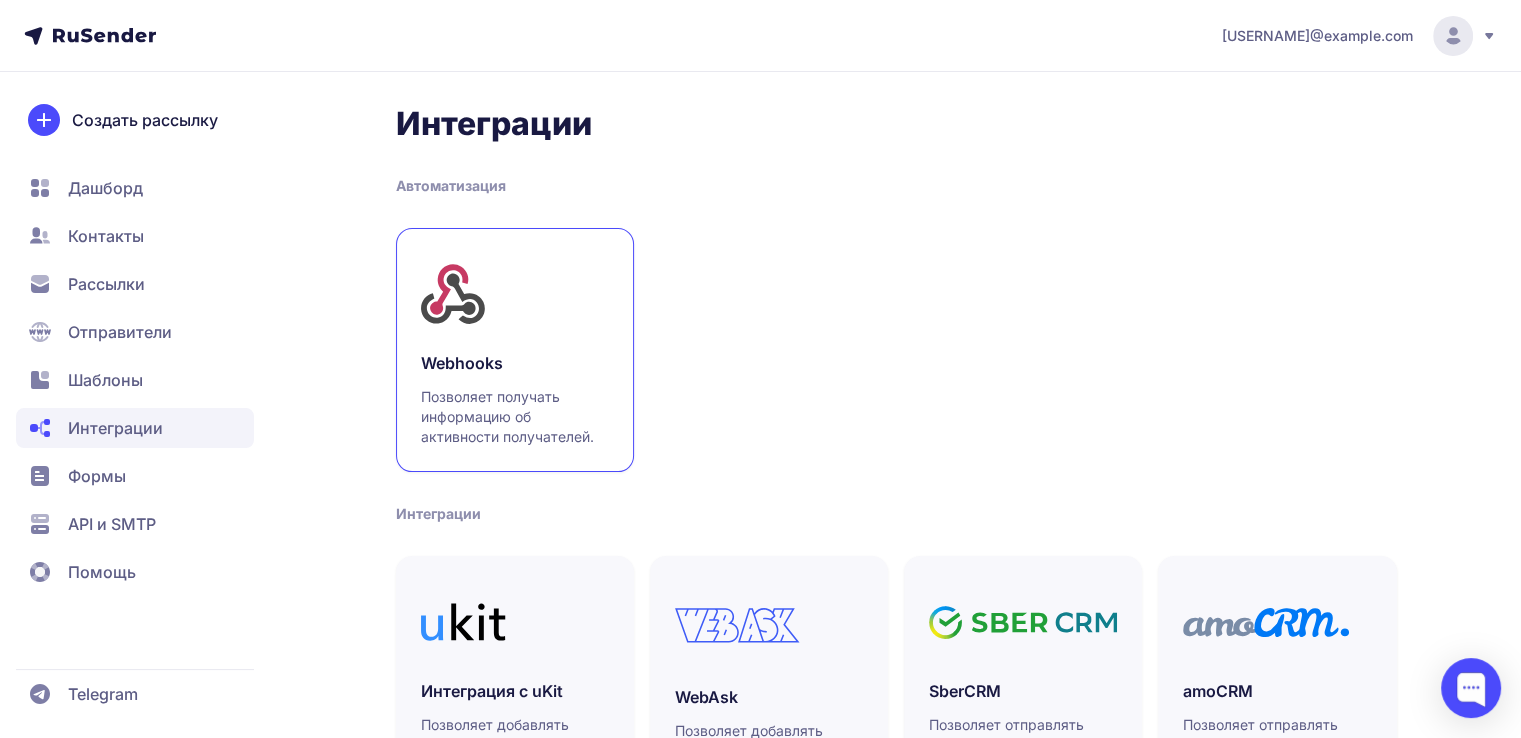 click on "Позволяет получать информацию об активности получателей." at bounding box center (515, 417) 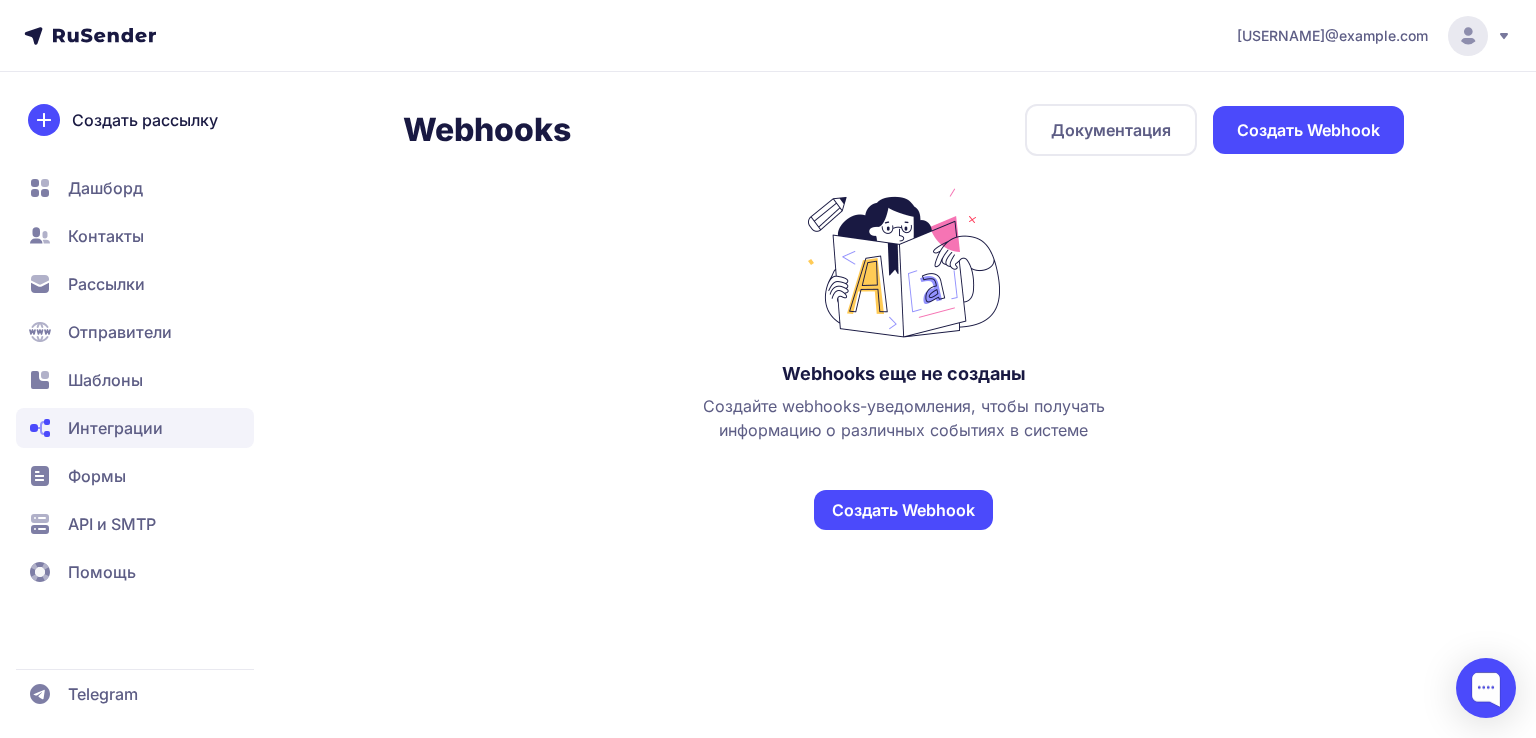click on "Создать Webhook" at bounding box center (903, 510) 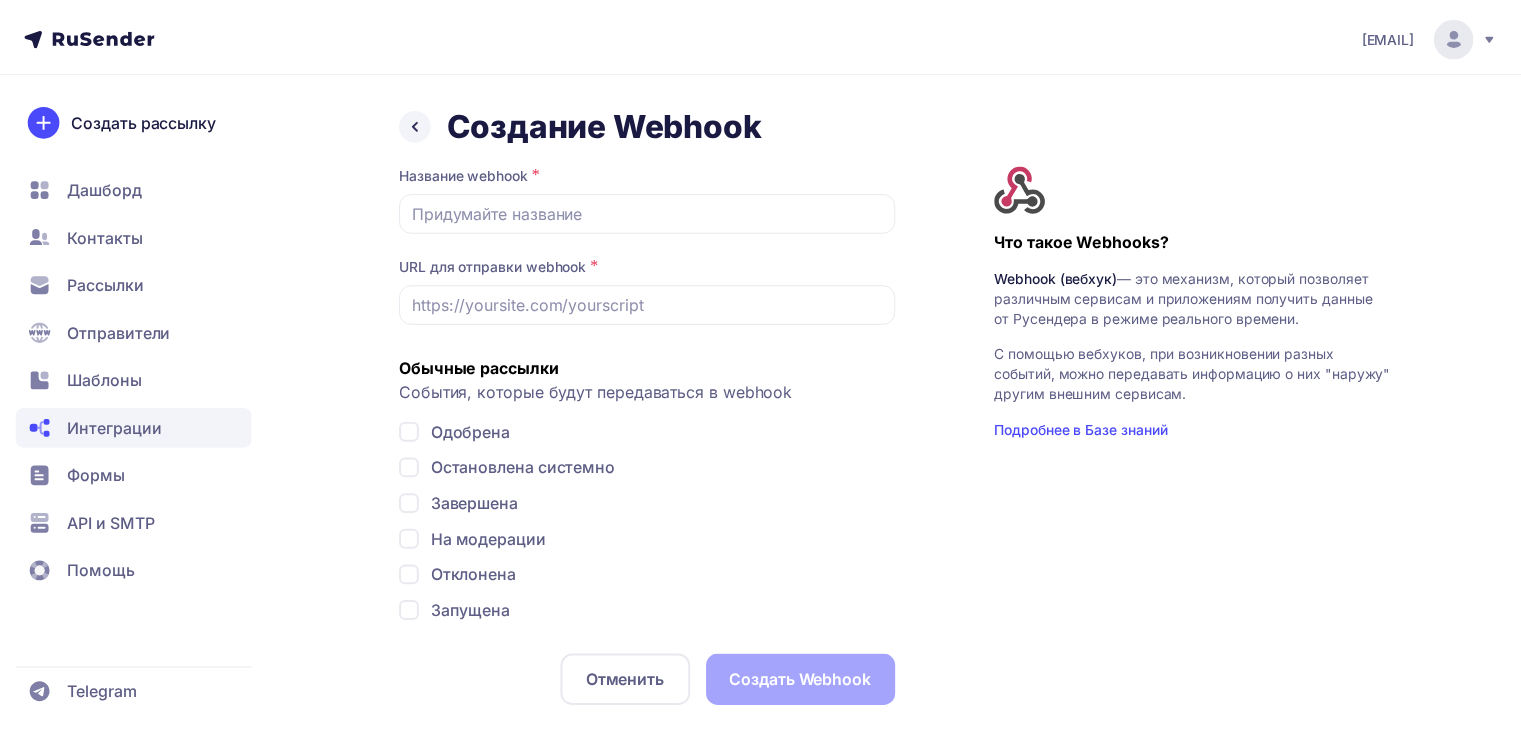 scroll, scrollTop: 0, scrollLeft: 0, axis: both 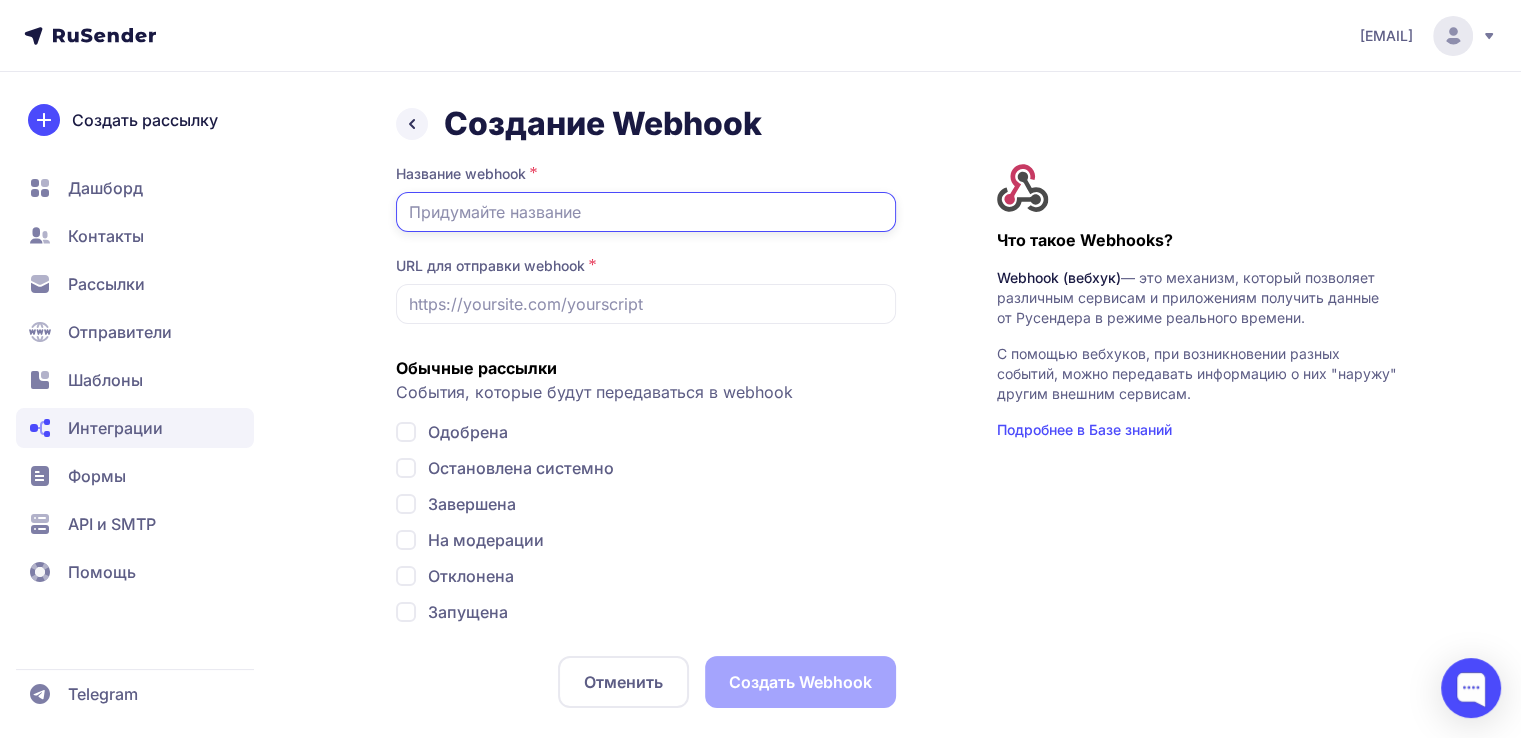 click at bounding box center (646, 212) 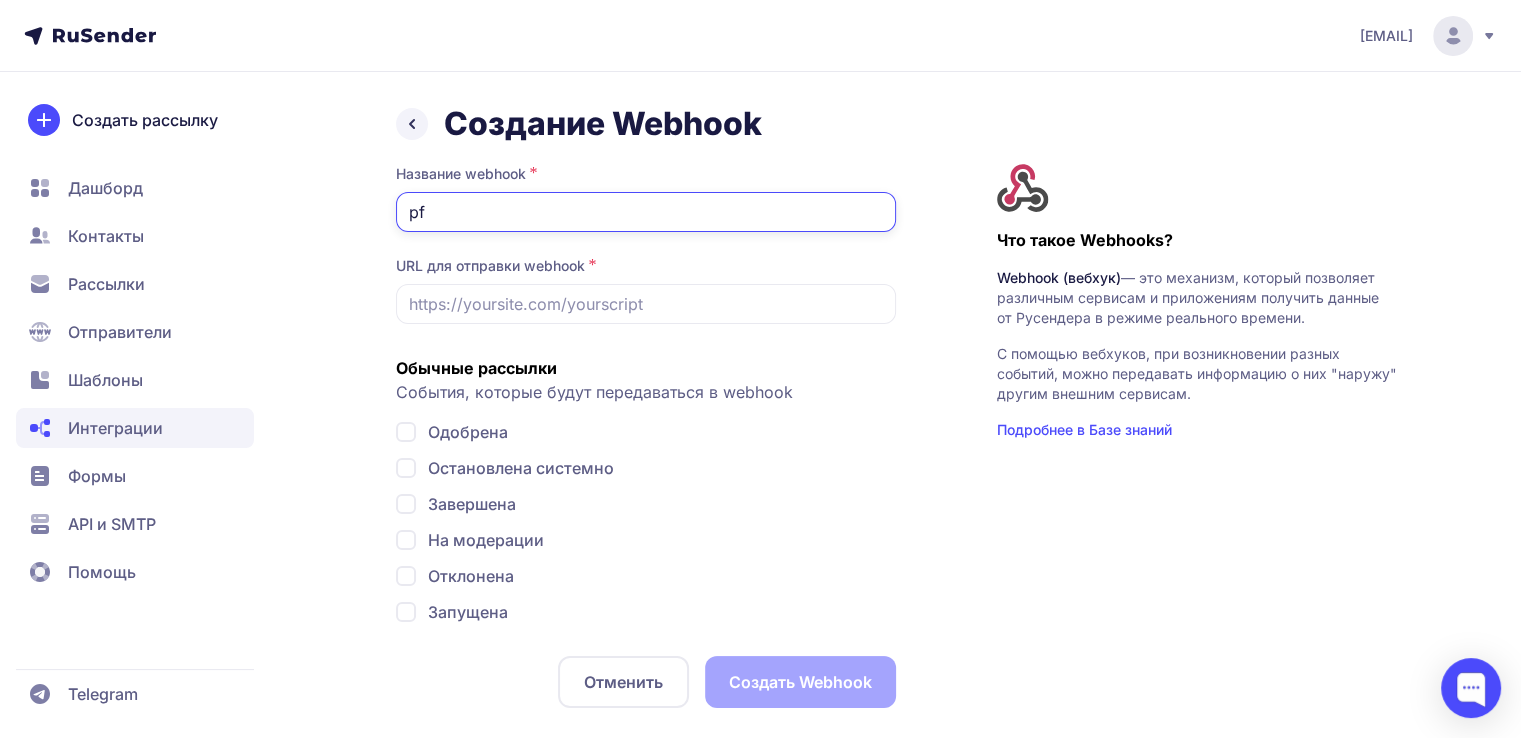 type on "p" 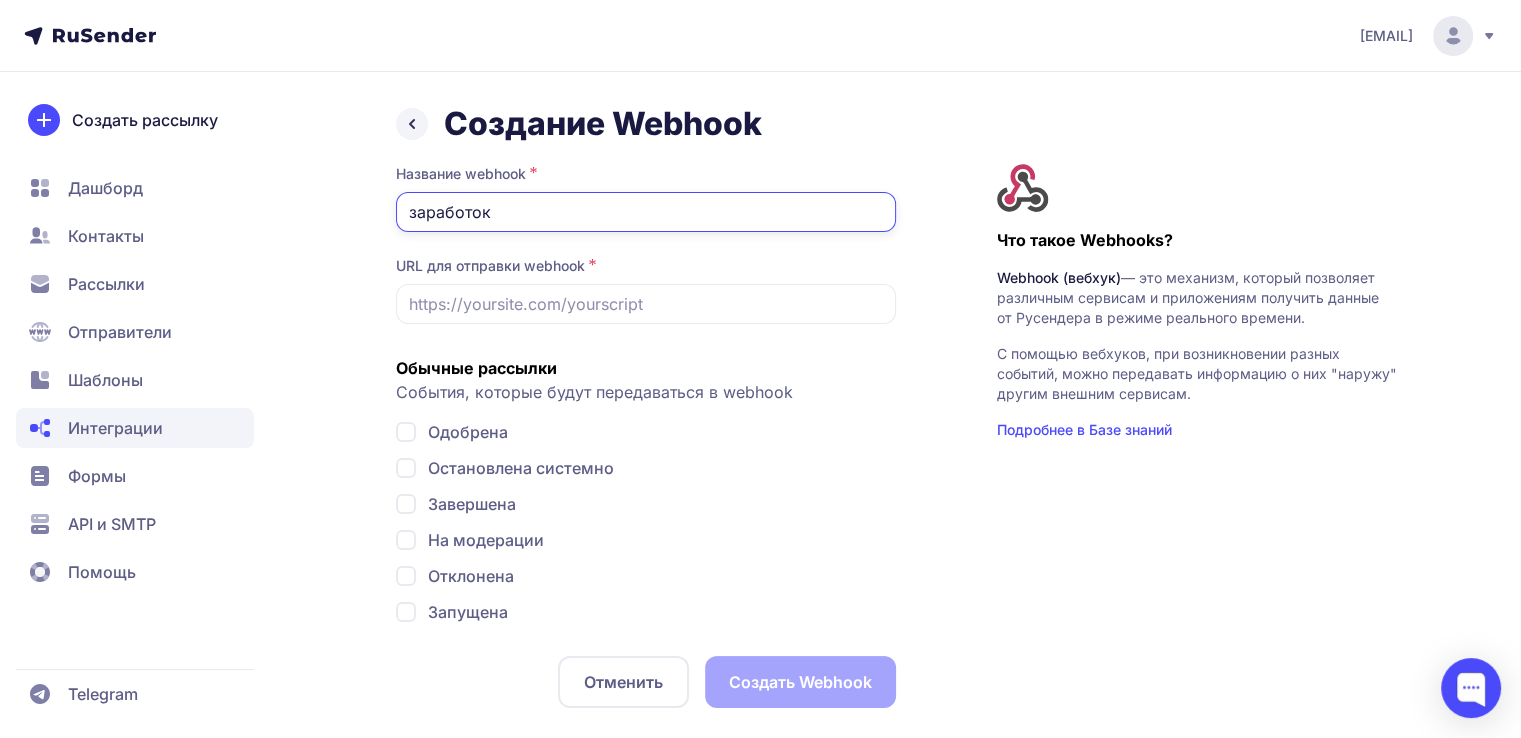 type on "заработок" 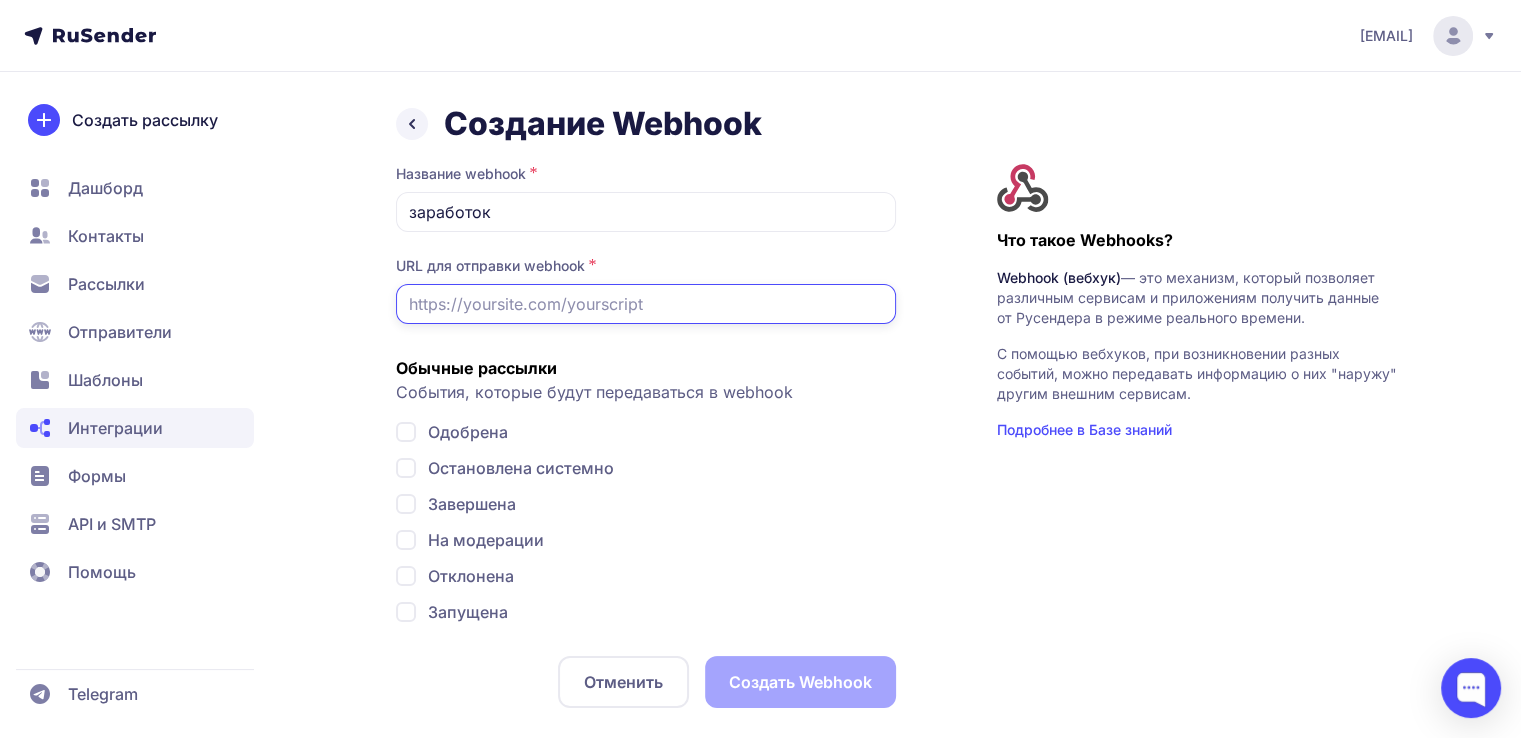 click at bounding box center (646, 304) 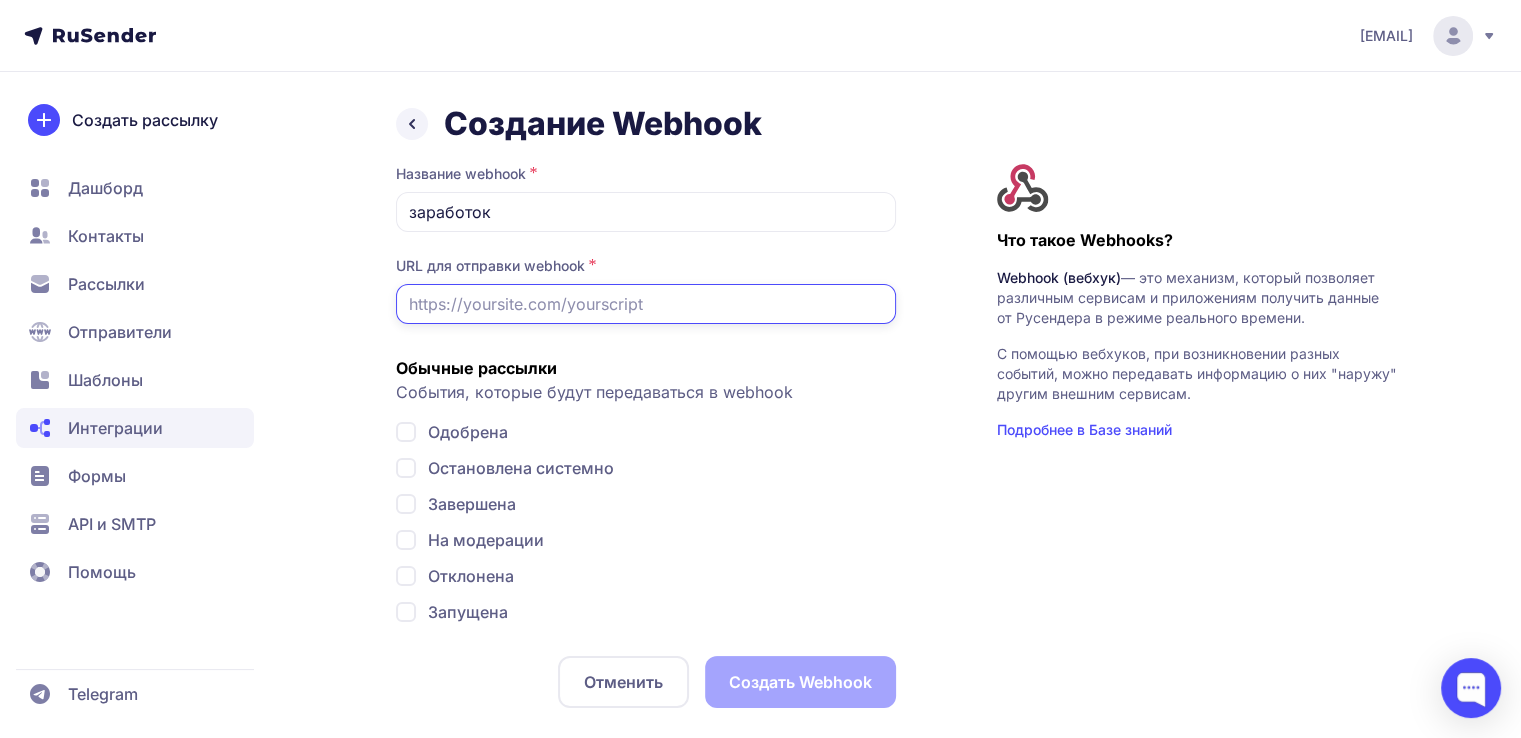 scroll, scrollTop: 1, scrollLeft: 0, axis: vertical 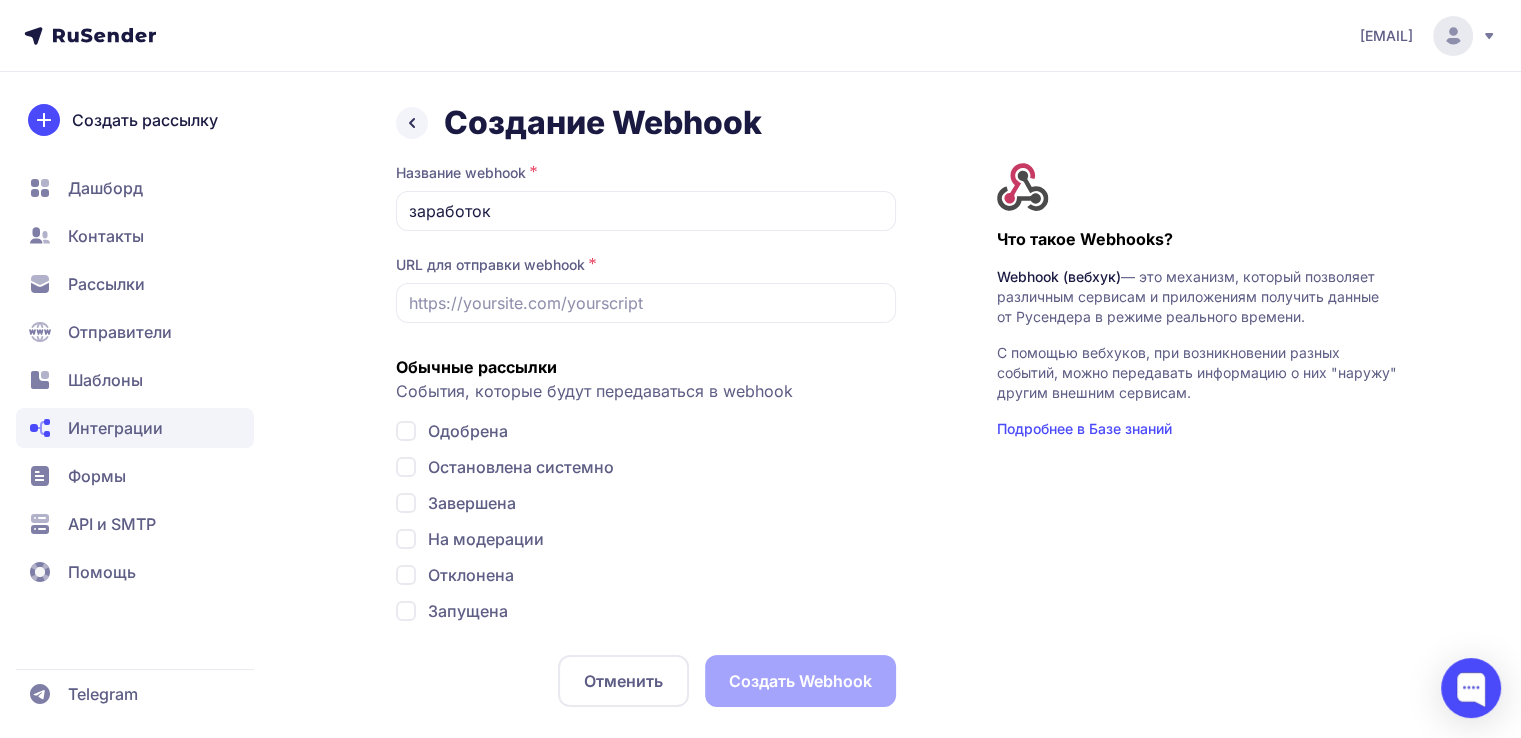 click on "Обычные рассылки  События, которые будут передаваться в webhook  Одобрена Остановлена системно Завершена На модерации Отклонена Запущена" at bounding box center [646, 489] 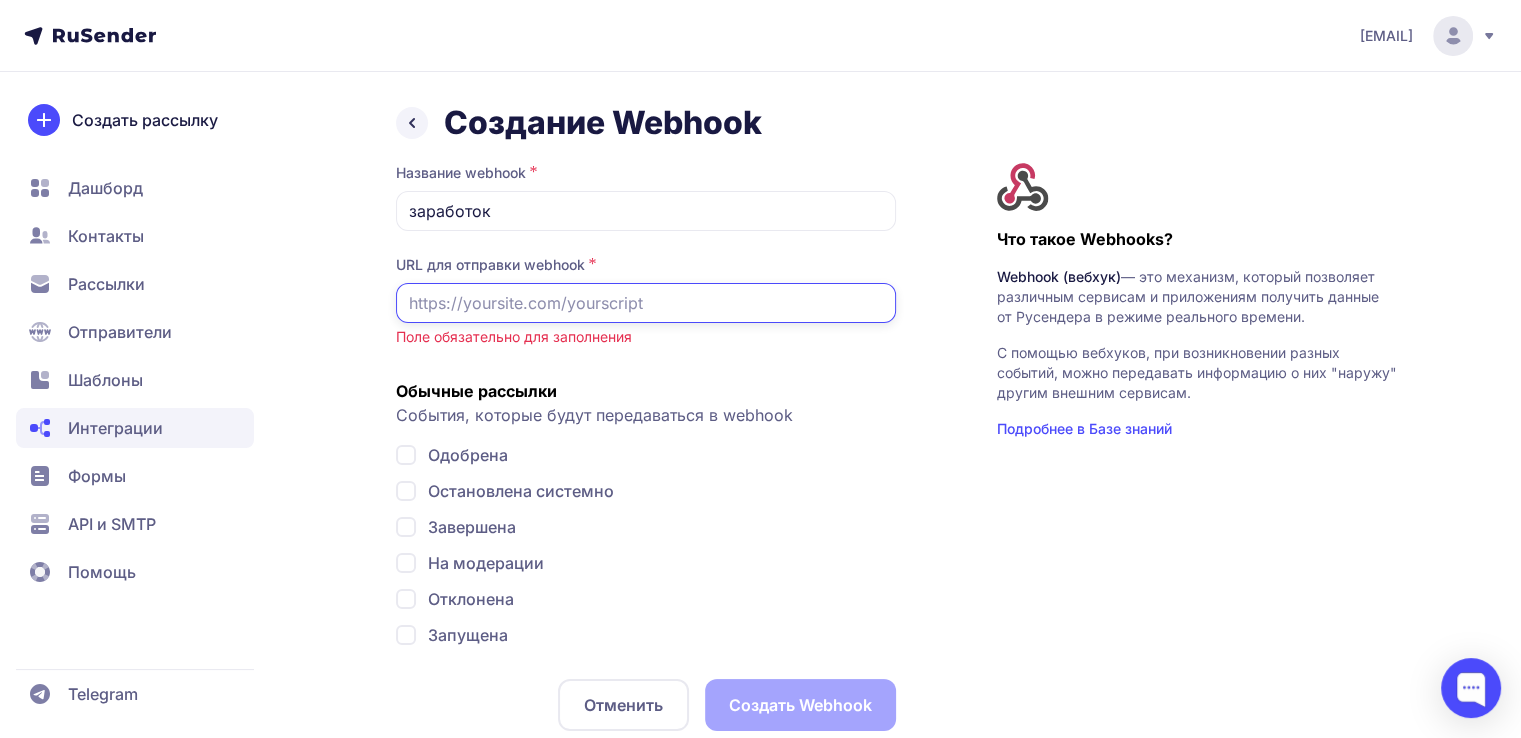 click at bounding box center [646, 303] 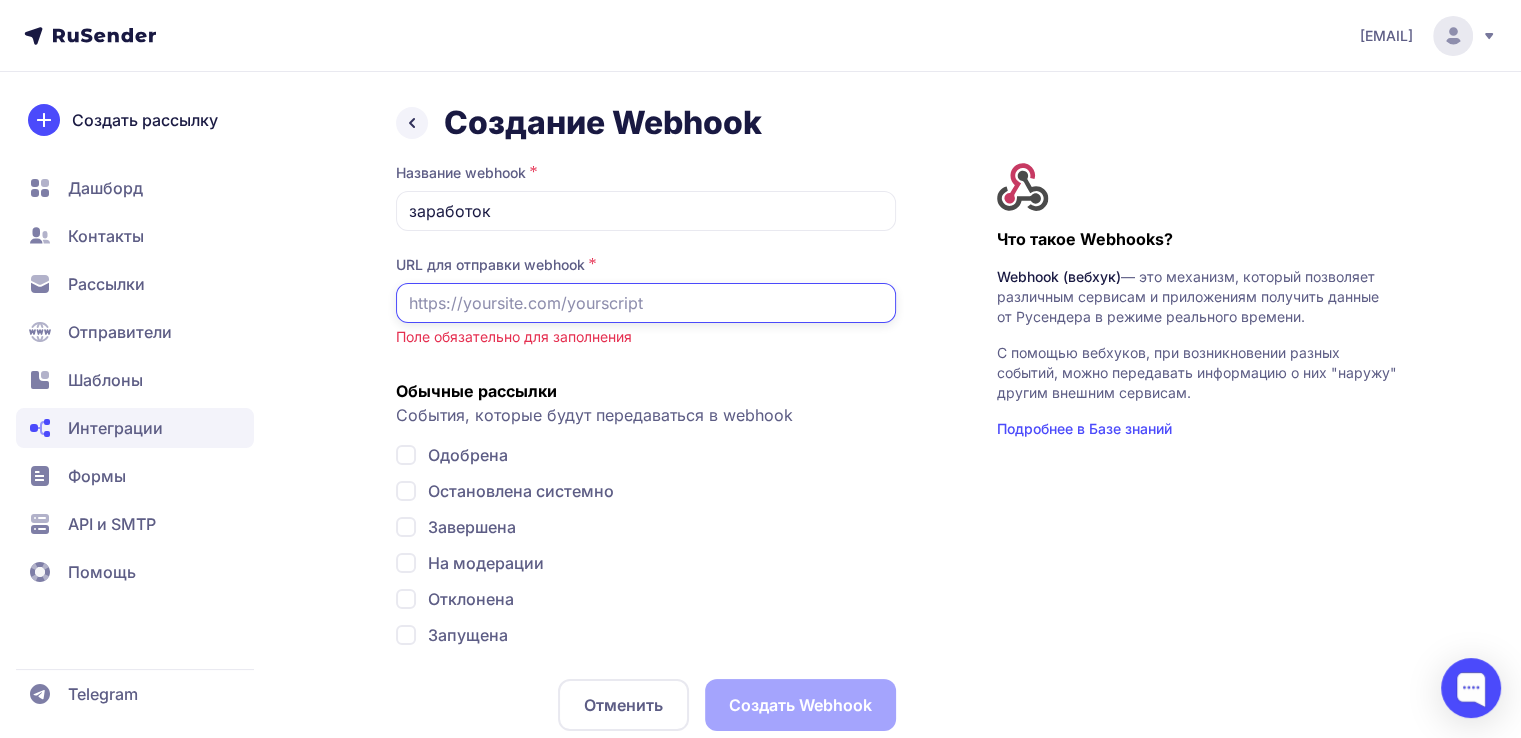 click at bounding box center [646, 303] 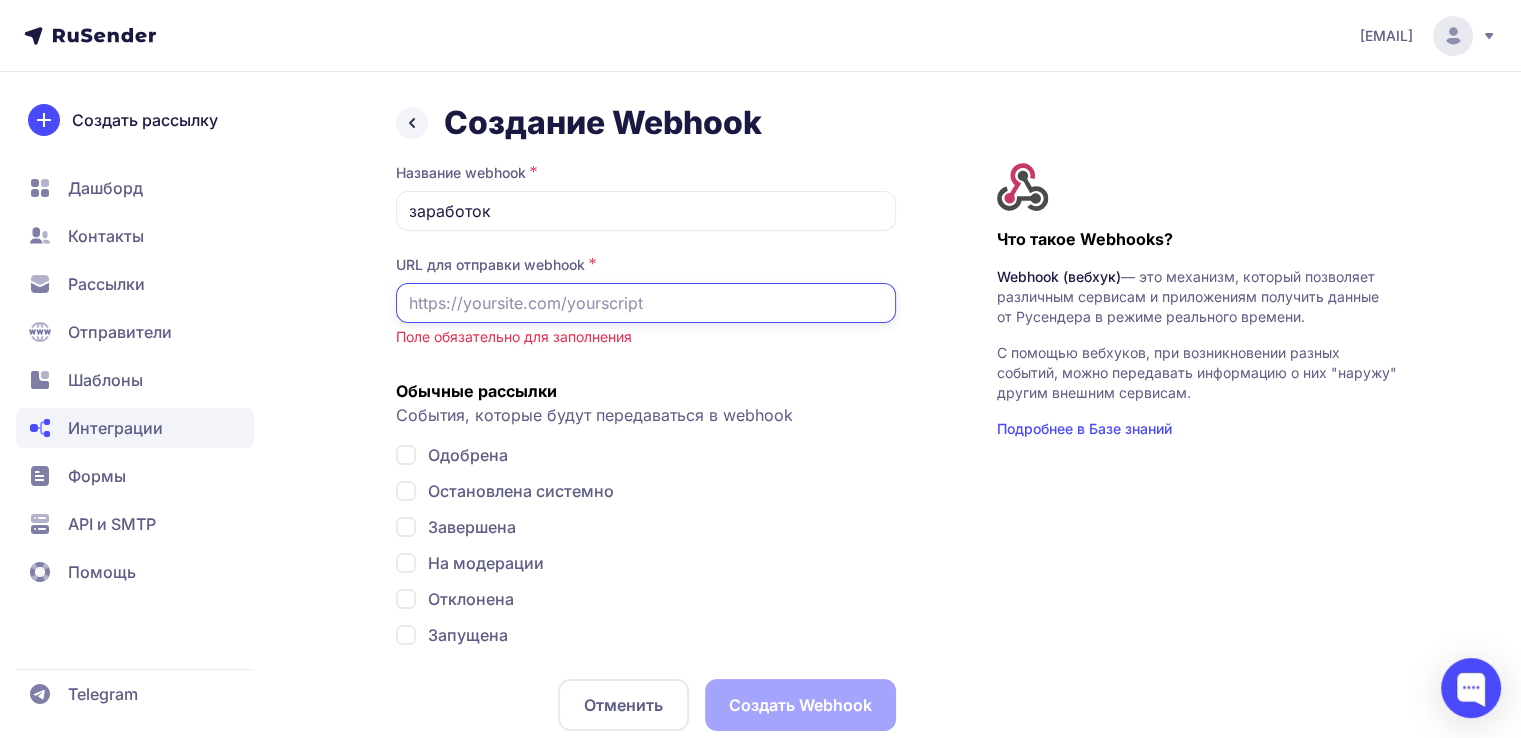 paste on "http://interzarobotok.ru/?ysclid=me2i7ke2qh171341835" 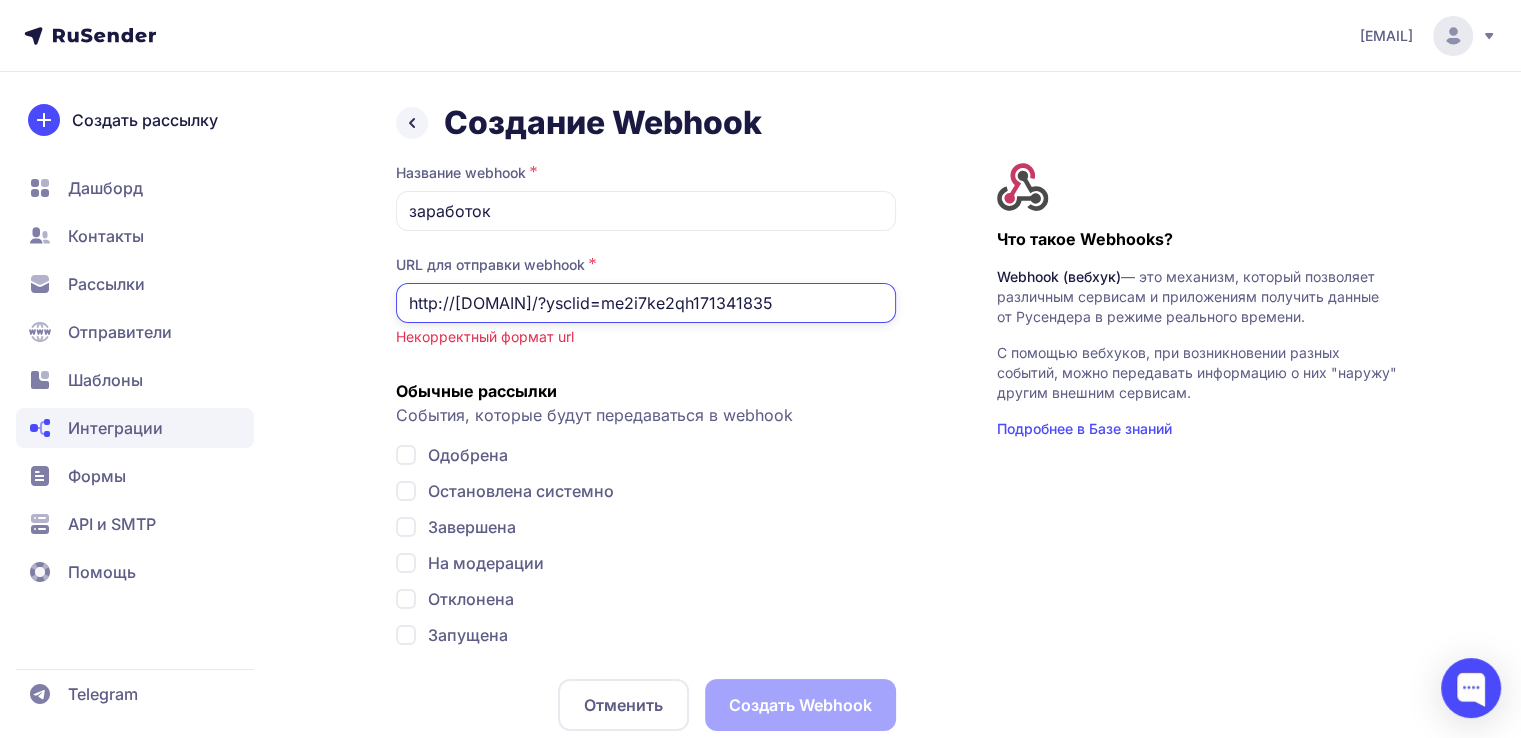 drag, startPoint x: 588, startPoint y: 304, endPoint x: 821, endPoint y: 289, distance: 233.48233 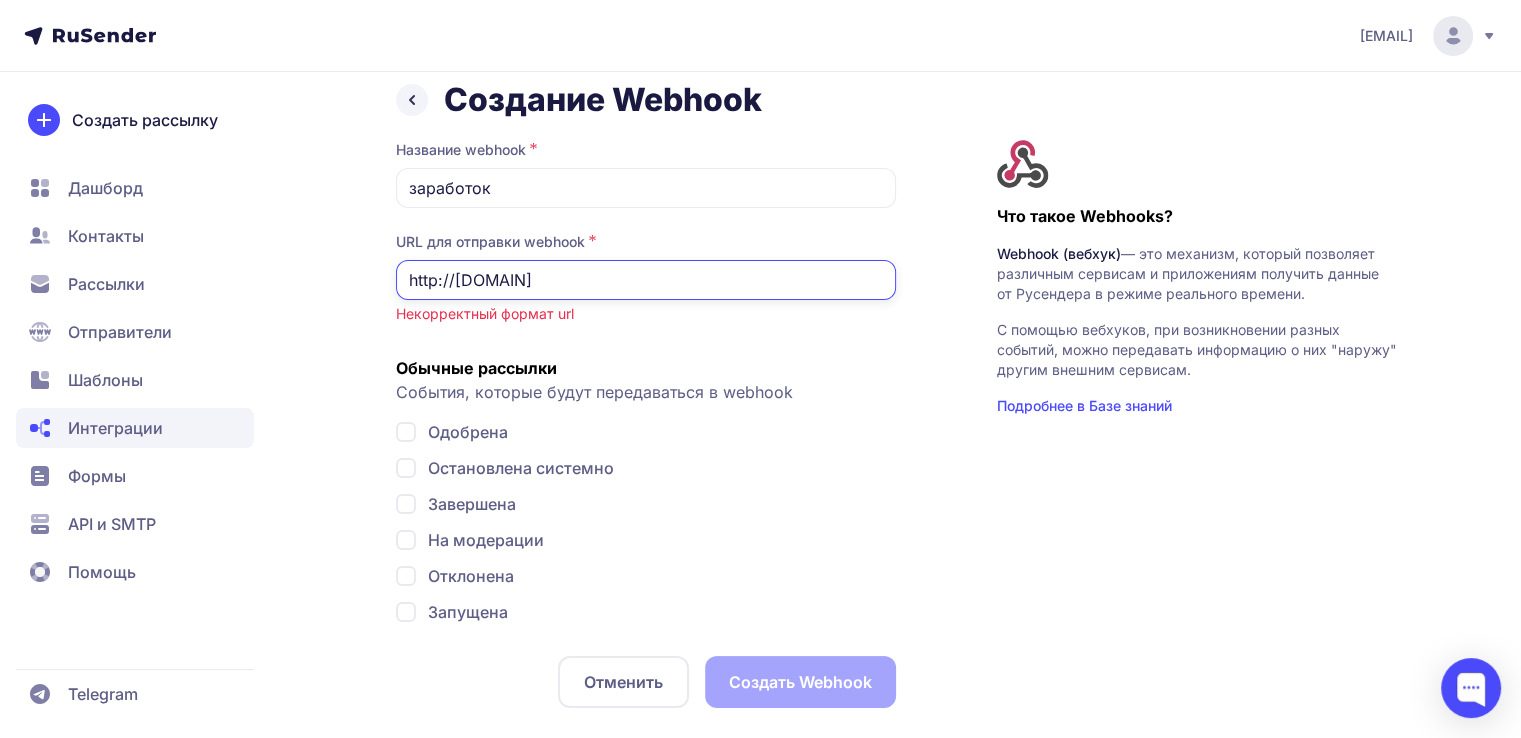 scroll, scrollTop: 25, scrollLeft: 0, axis: vertical 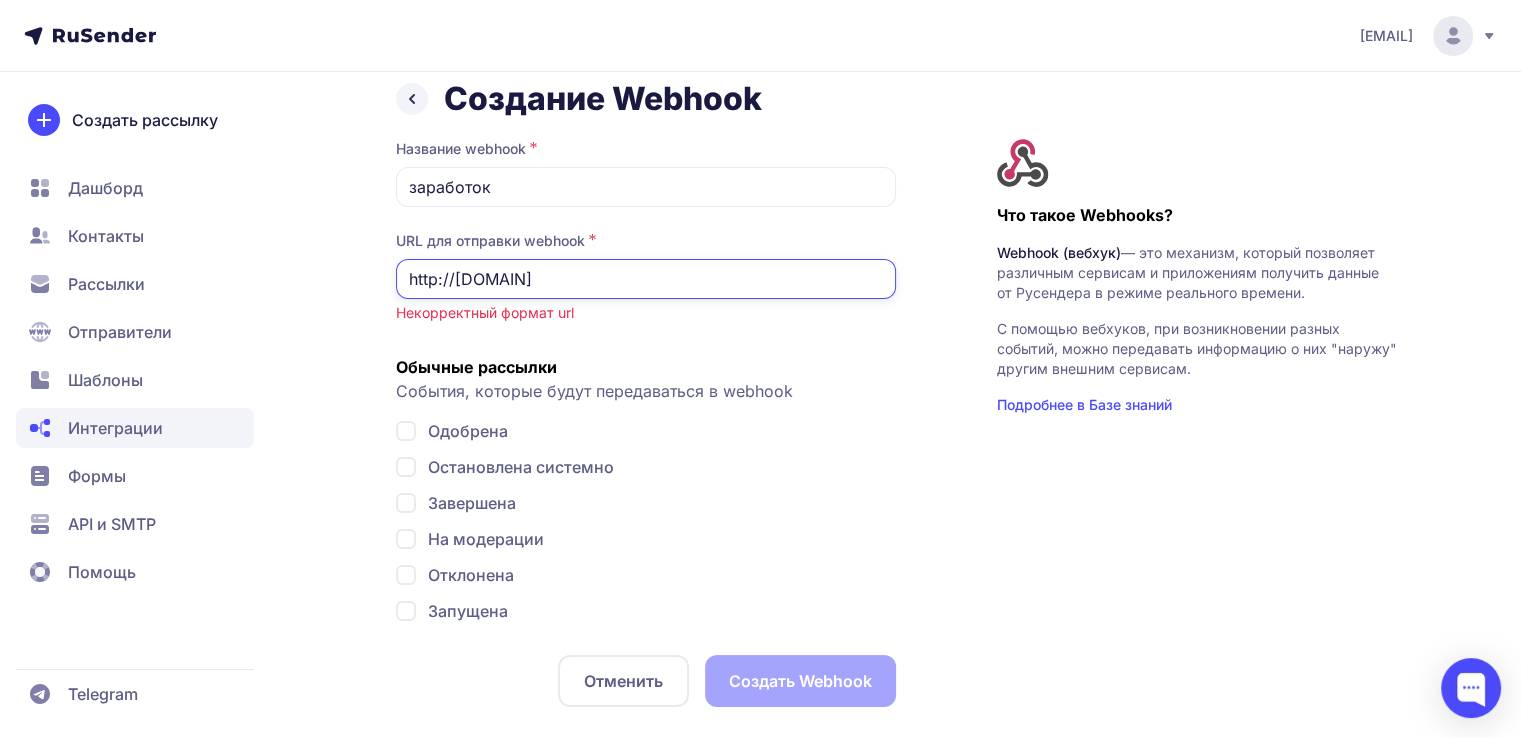 type on "http://interzarobotok.ru" 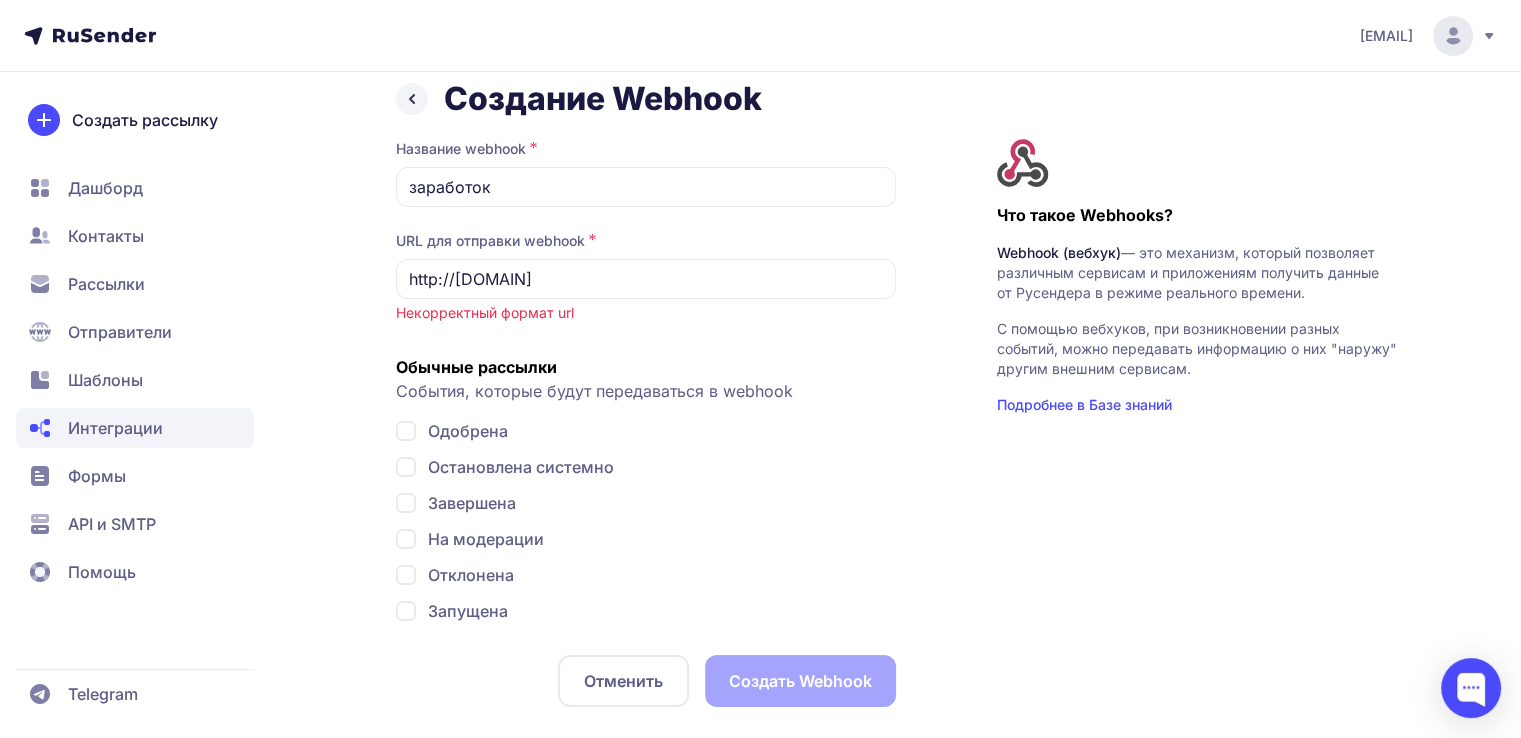 click on "Одобрена" 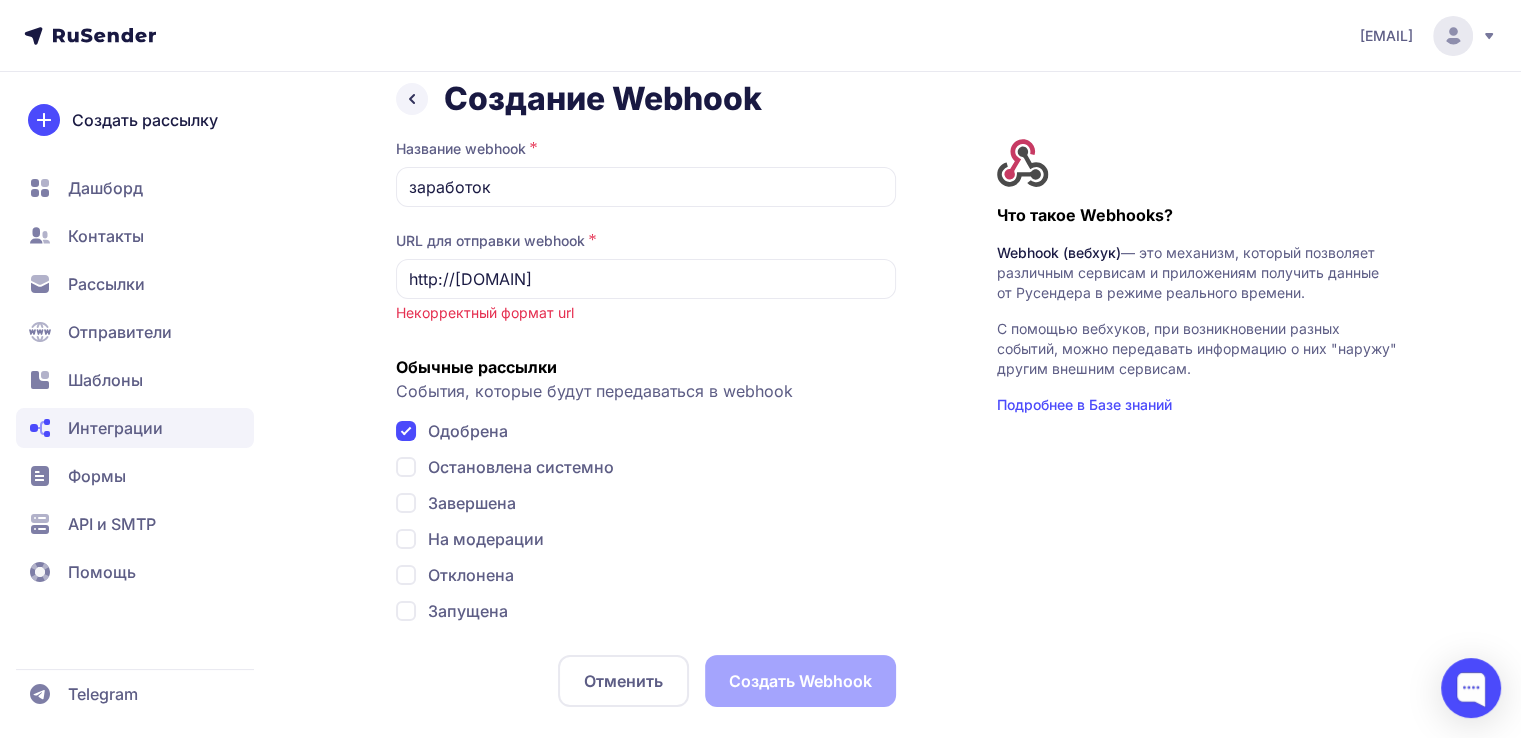 checkbox on "true" 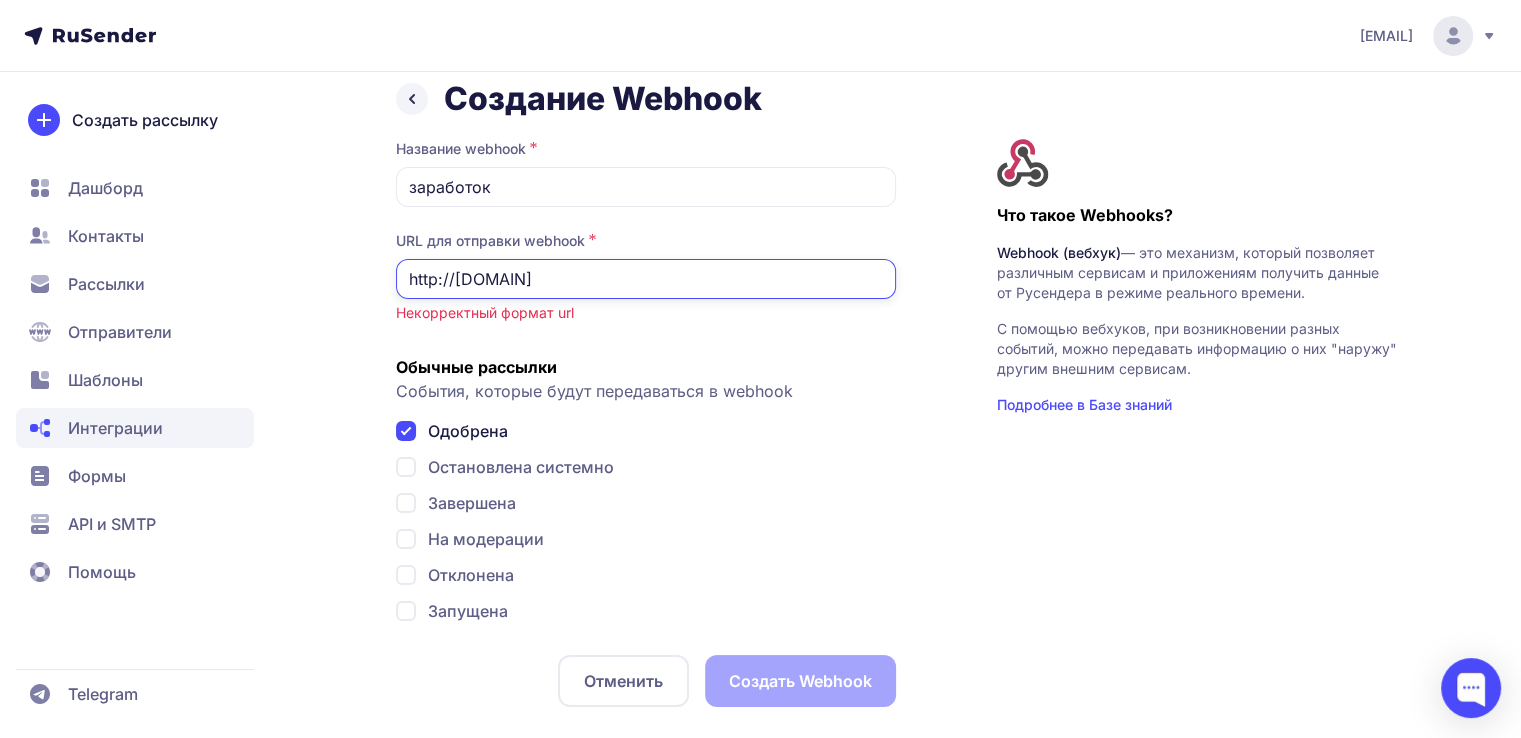 click on "http://interzarobotok.ru" at bounding box center (646, 279) 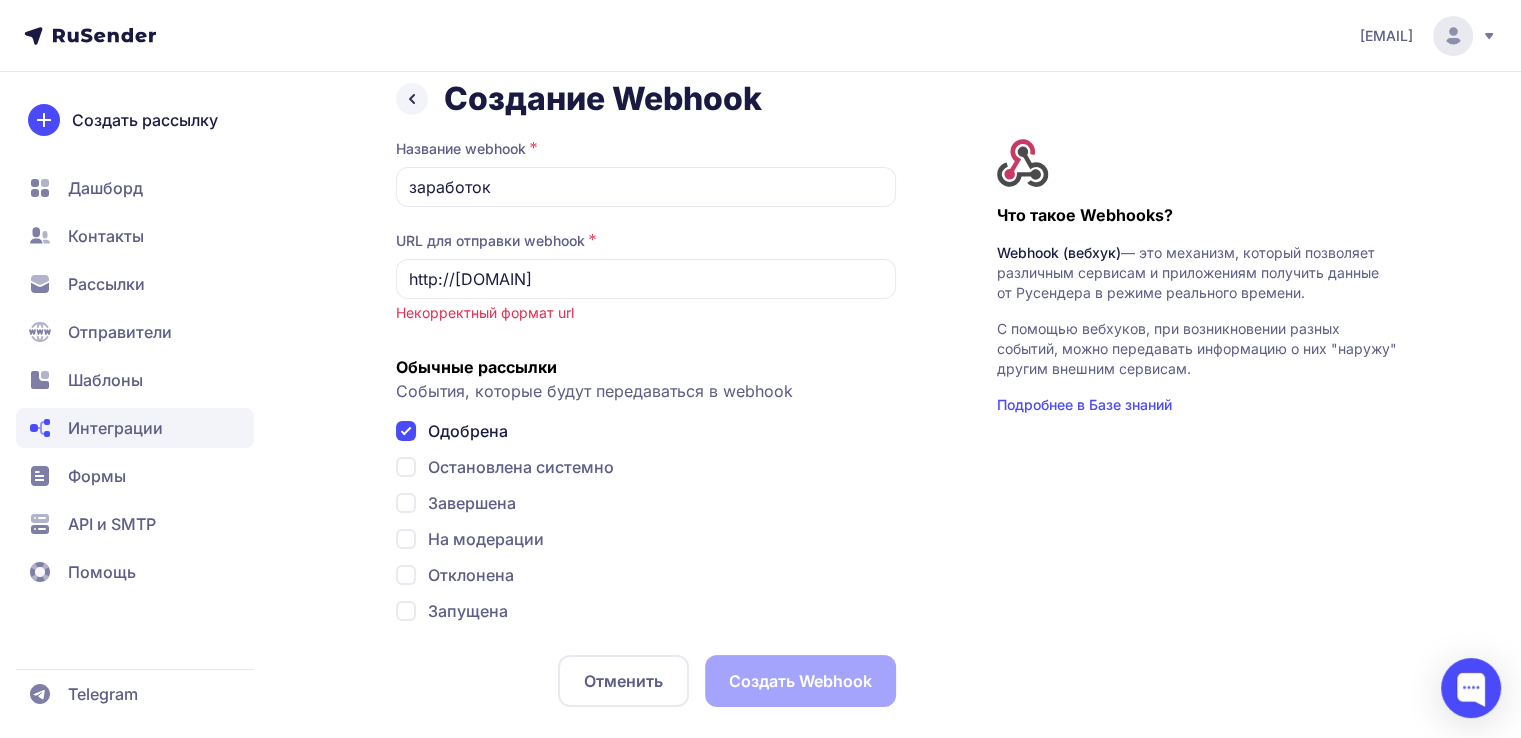 click on "Отменить  Создать Webhook" at bounding box center (646, 681) 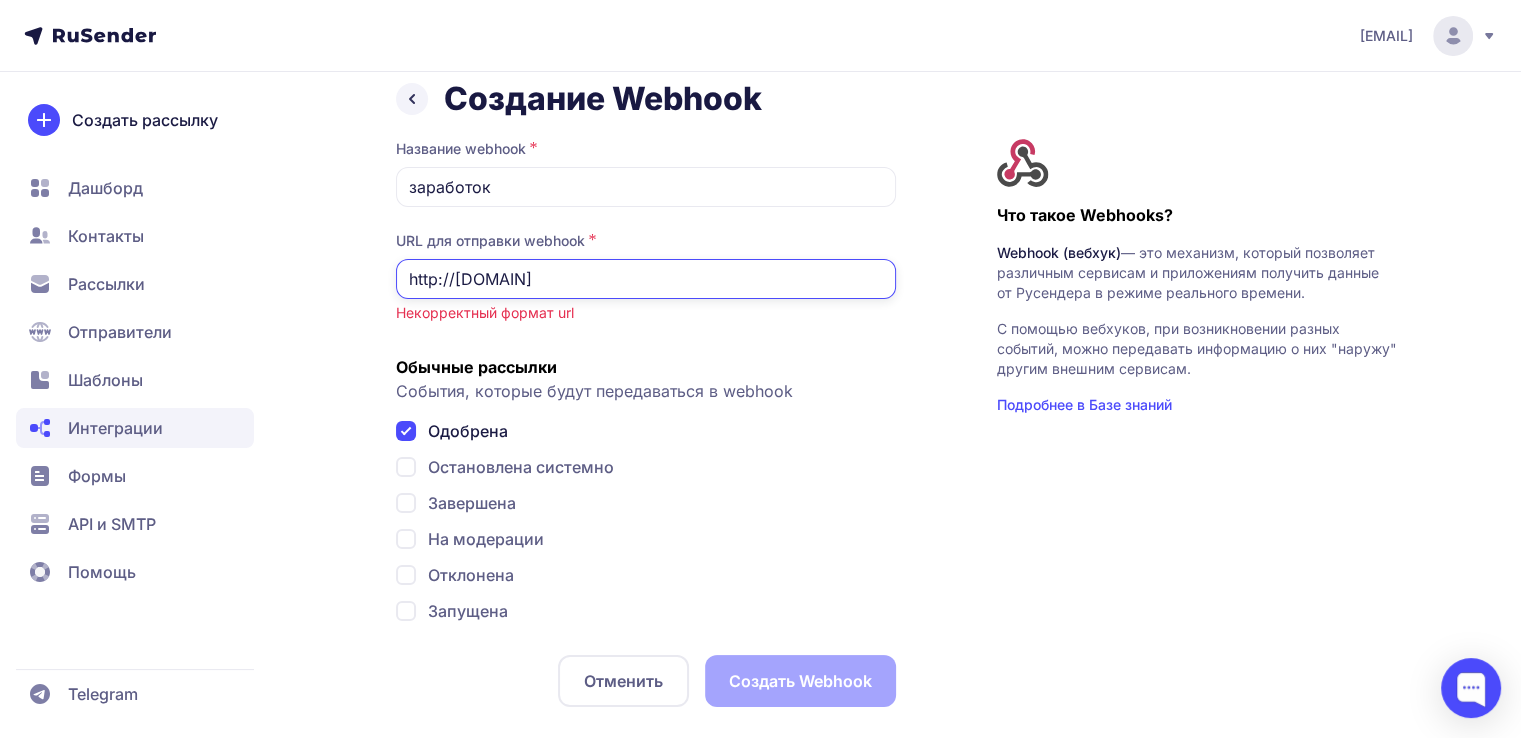 click on "http://interzarobotok.ru" at bounding box center [646, 279] 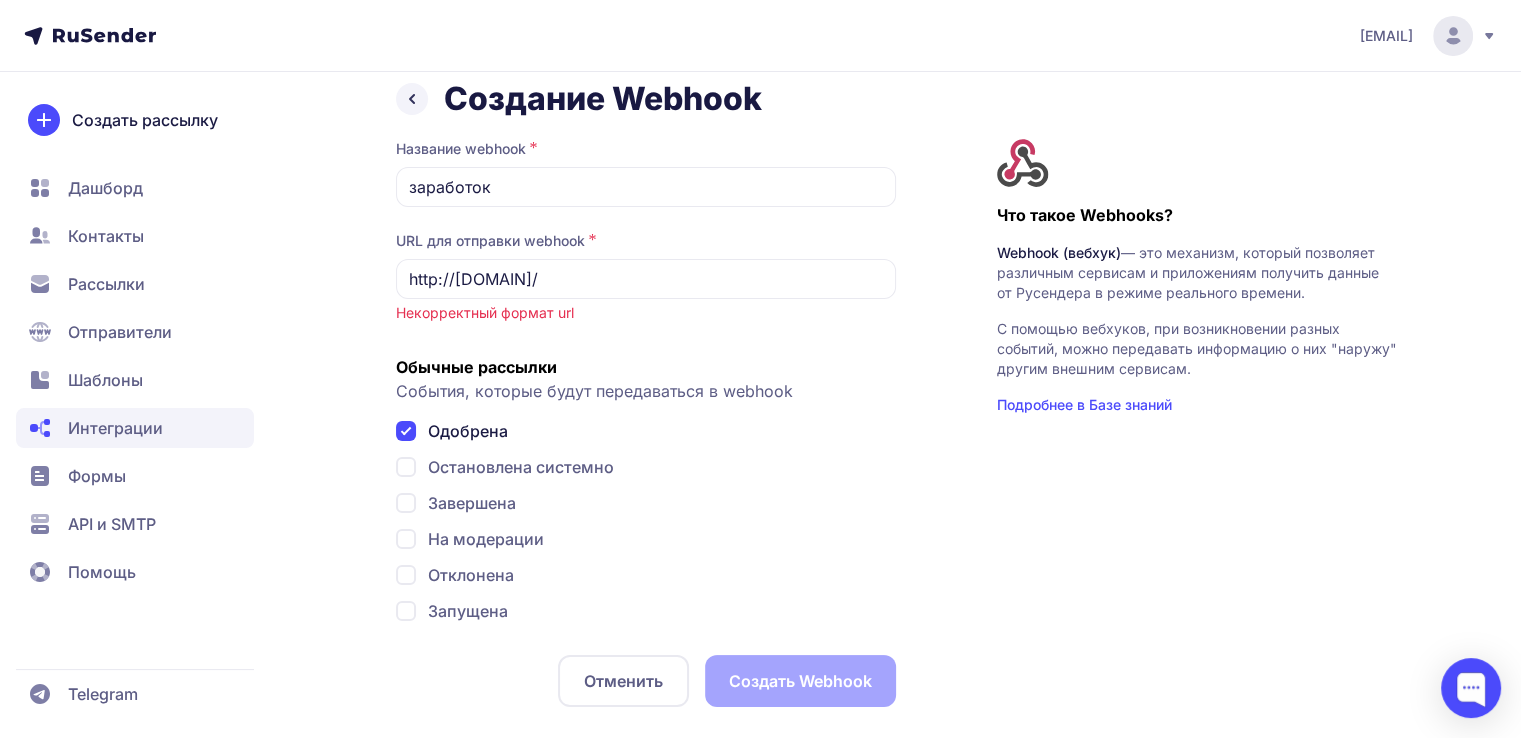click on "Отменить  Создать Webhook" at bounding box center [646, 681] 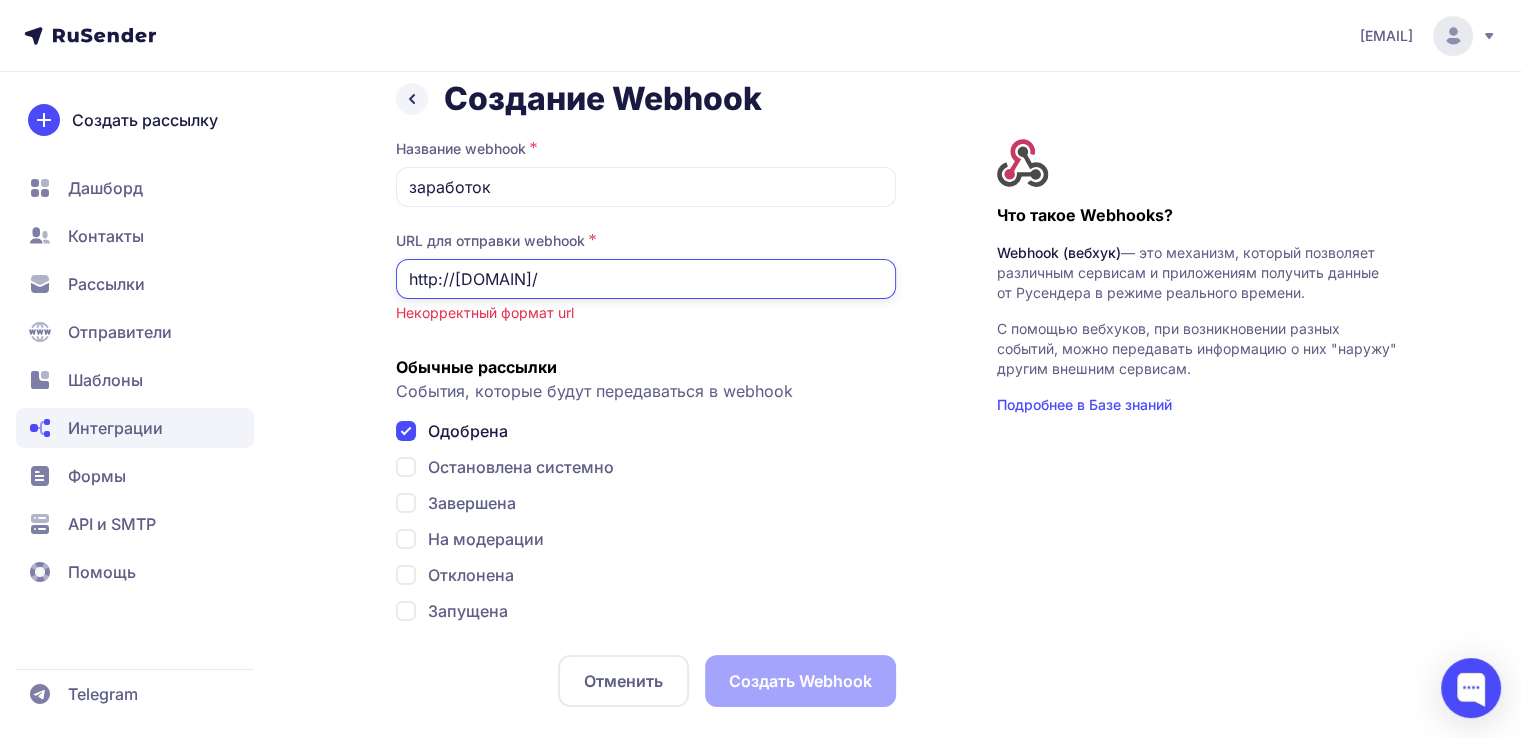 drag, startPoint x: 644, startPoint y: 283, endPoint x: 342, endPoint y: 293, distance: 302.16553 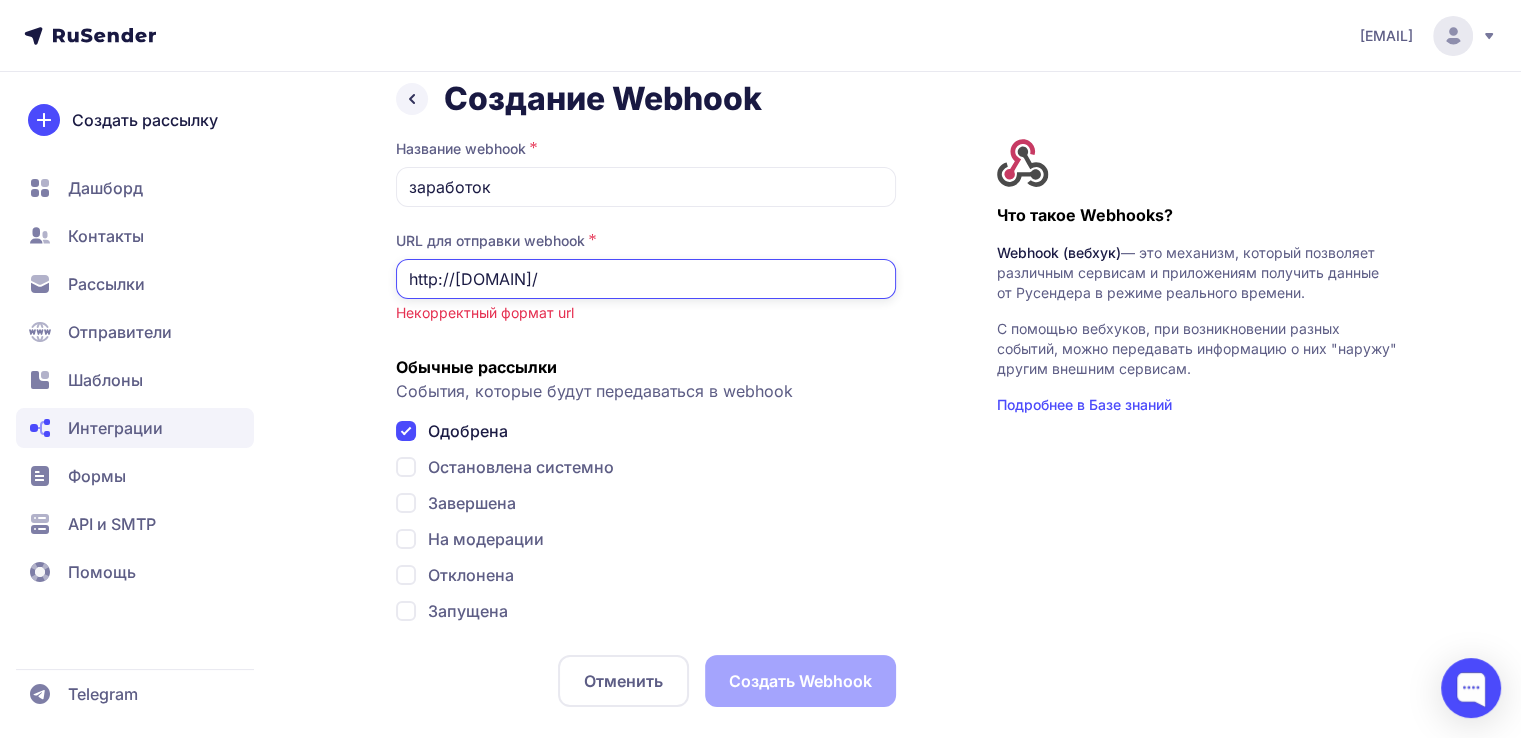 paste on "?ysclid=me2i7ke2qh171341835" 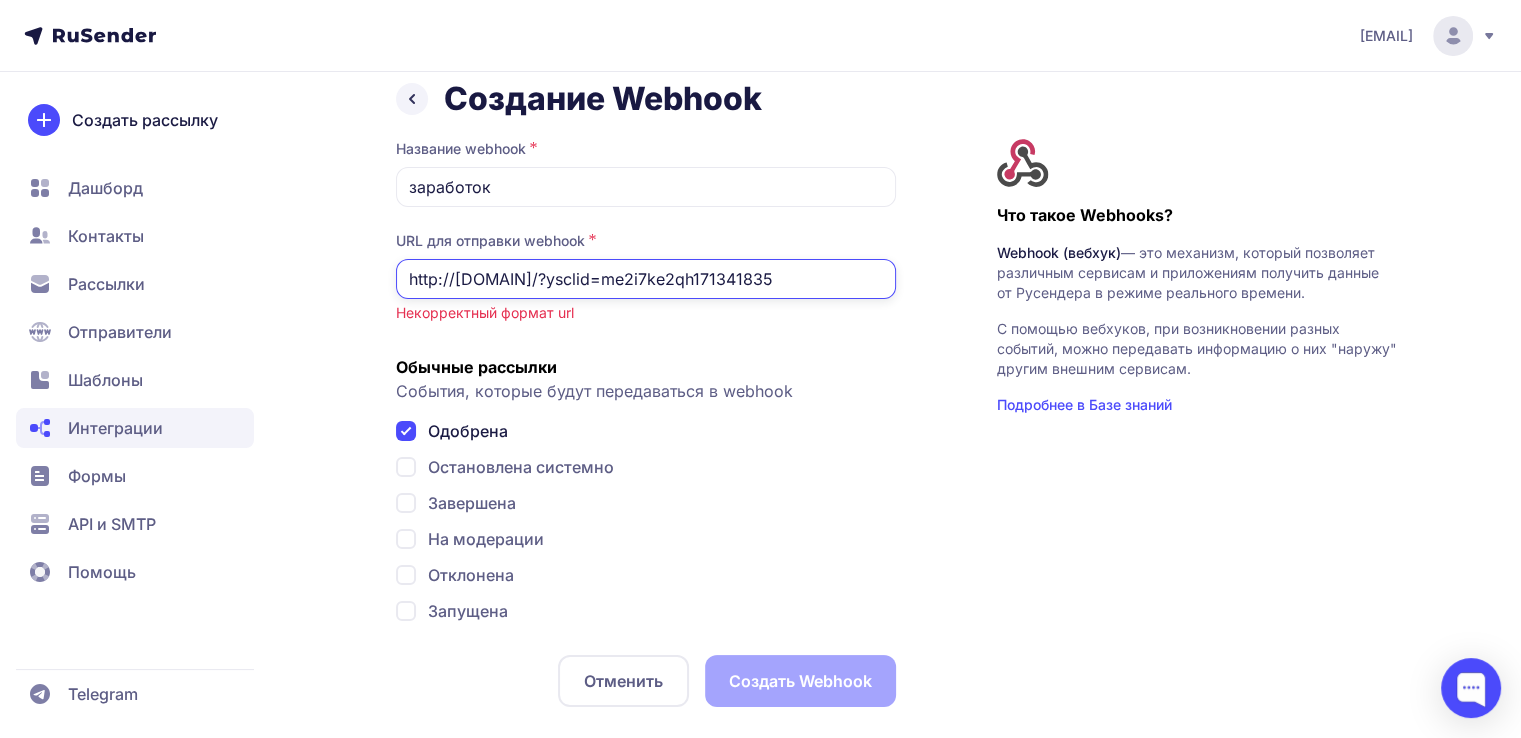 type on "http://interzarobotok.ru/?ysclid=me2i7ke2qh171341835" 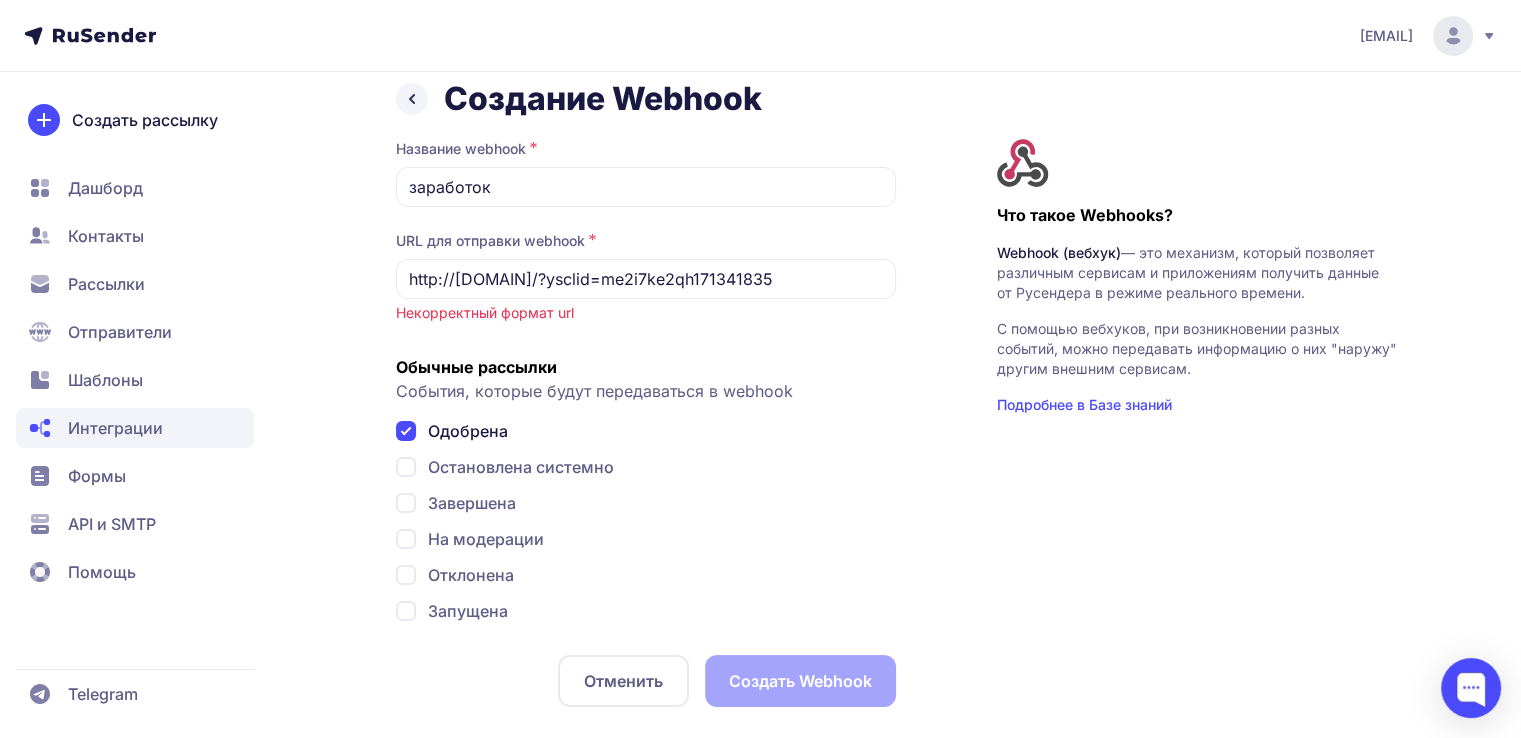 click on "Одобрена Остановлена системно Завершена На модерации Отклонена Запущена" at bounding box center [646, 521] 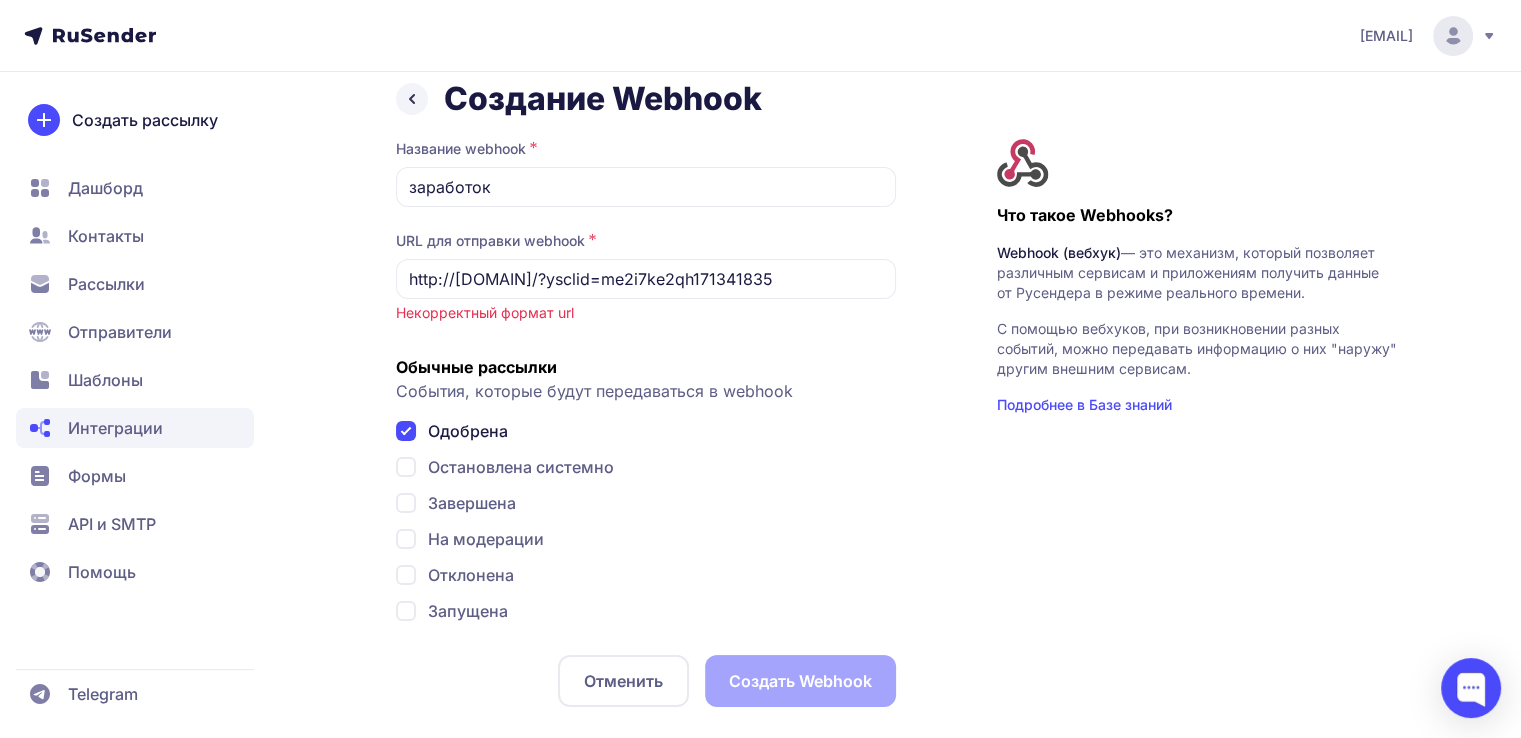 click on "Отменить  Создать Webhook" at bounding box center (646, 681) 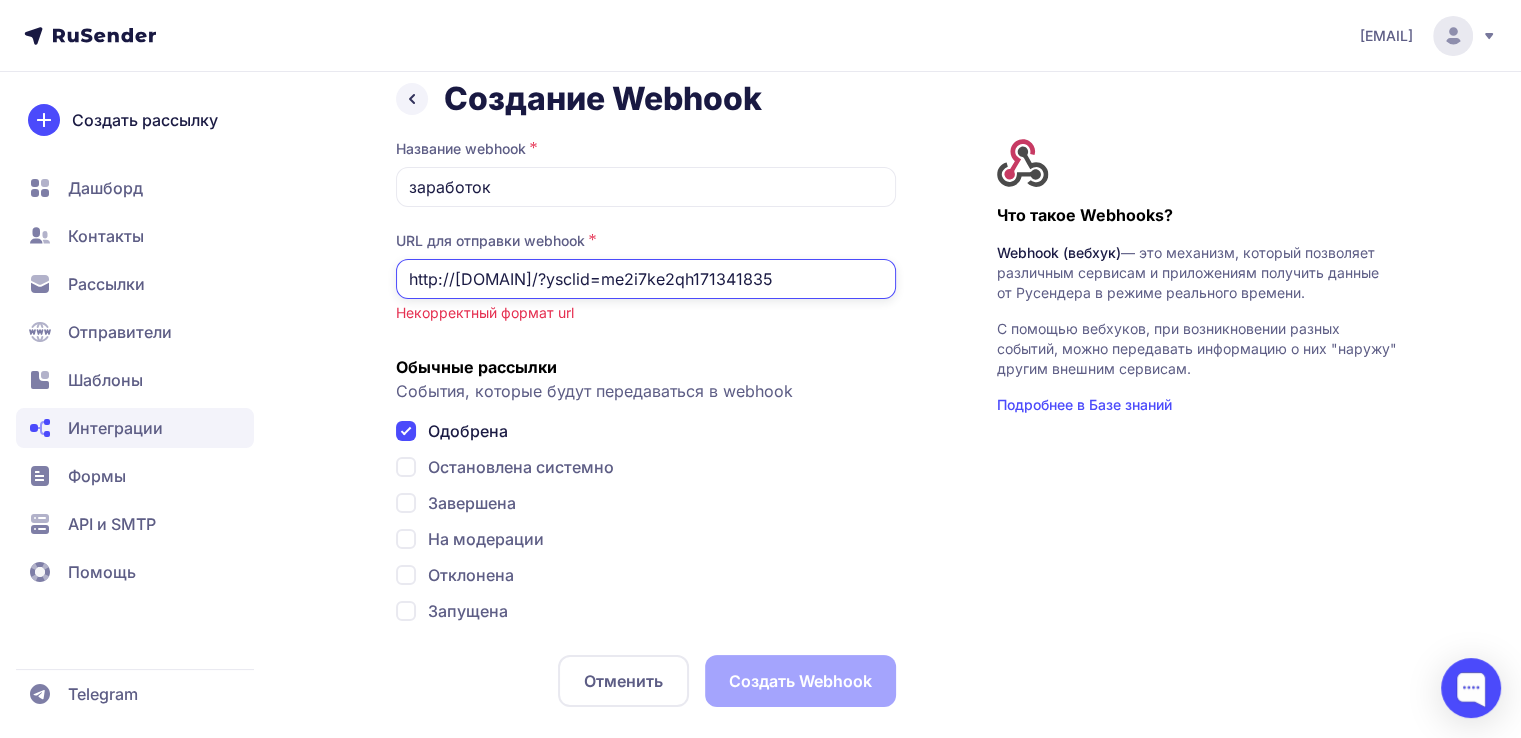 drag, startPoint x: 828, startPoint y: 282, endPoint x: 383, endPoint y: 277, distance: 445.02808 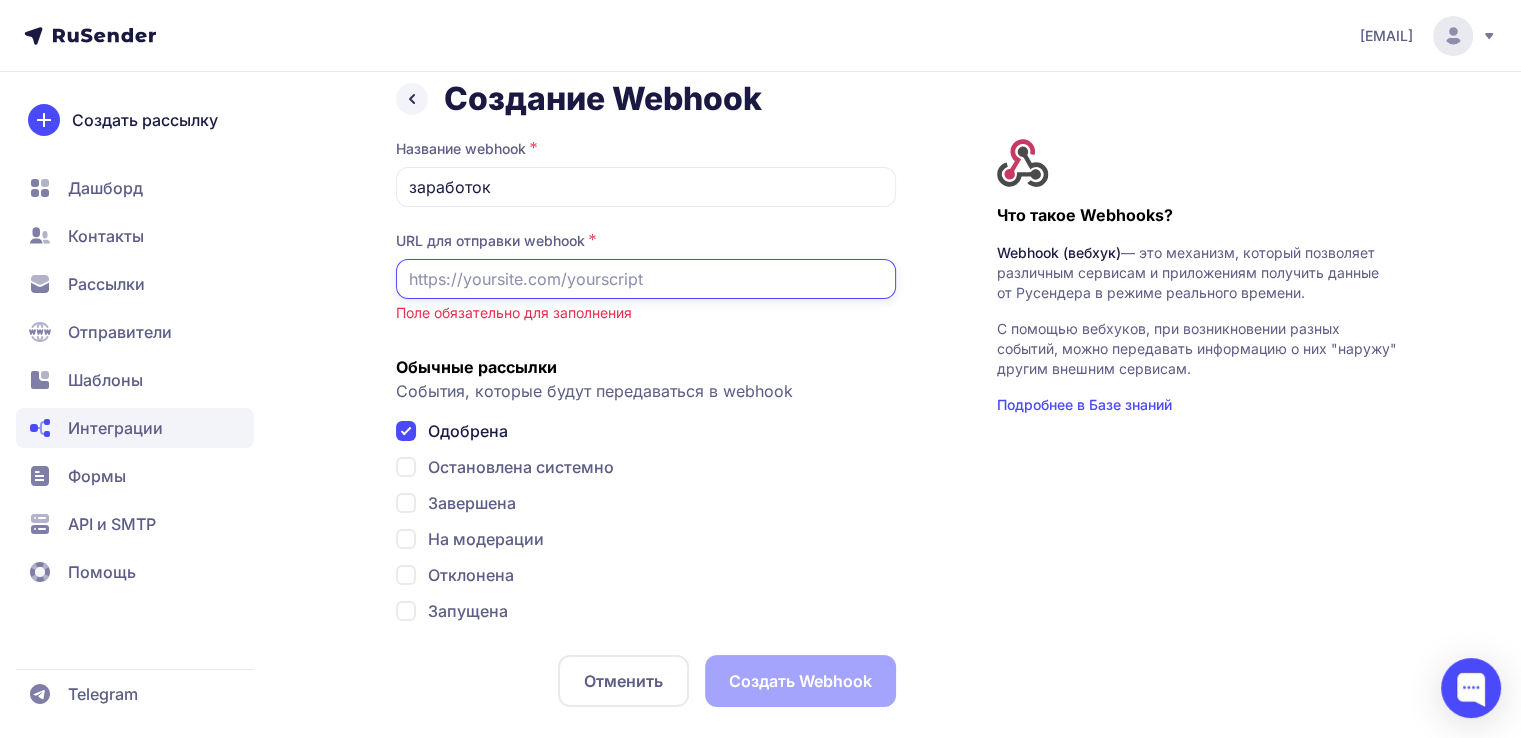 type 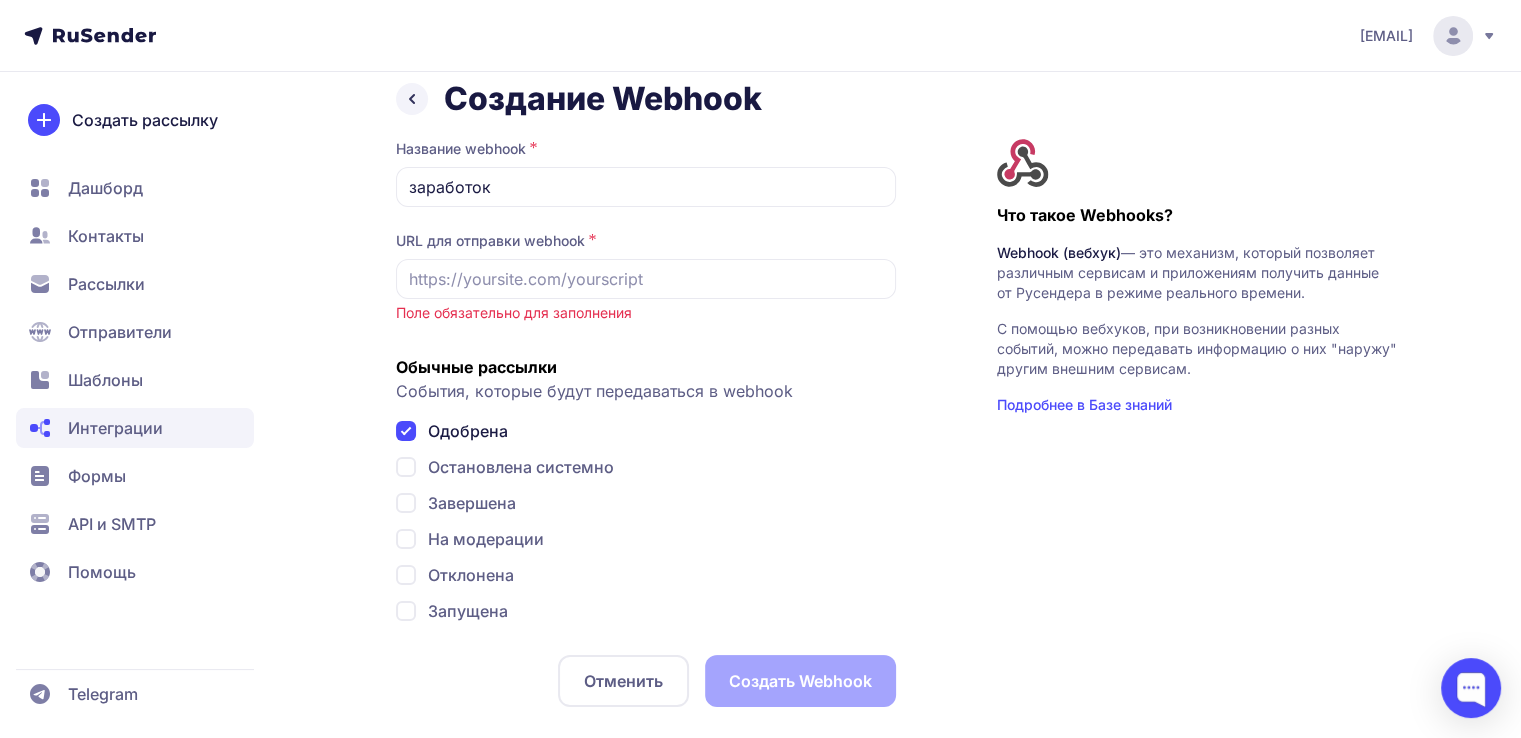 click on "URL для отправки webhook" at bounding box center (490, 241) 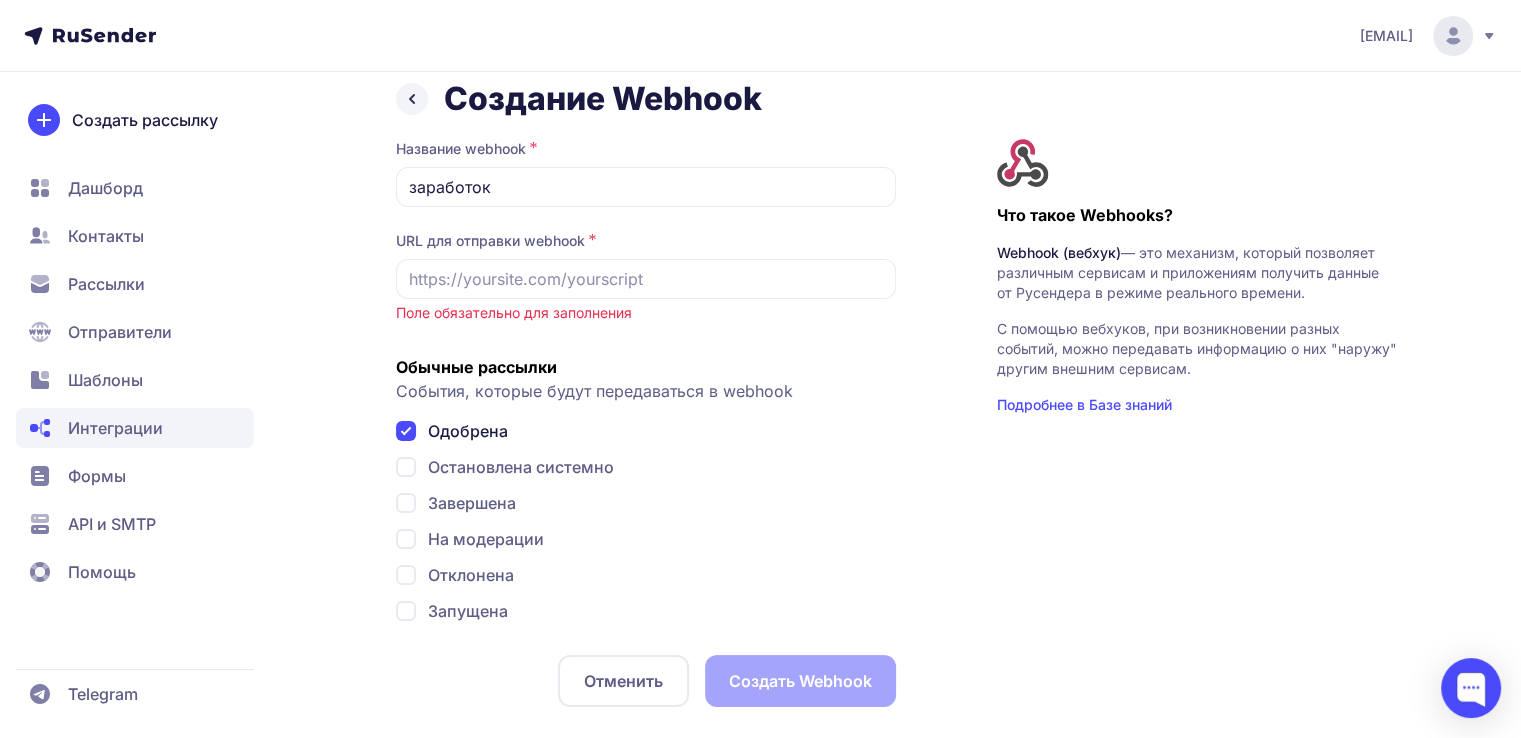 click on "Подробнее в Базе знаний" at bounding box center [1197, 405] 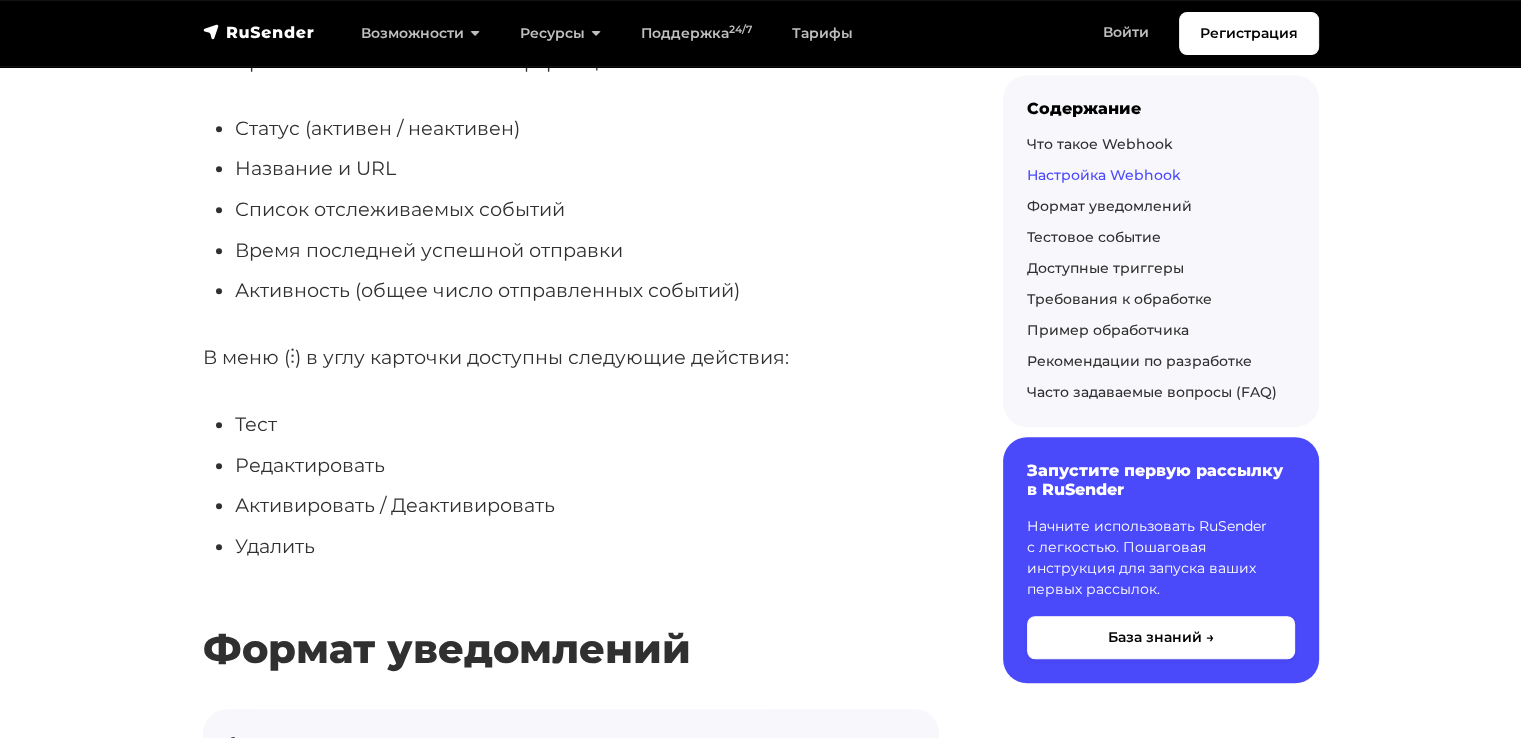 scroll, scrollTop: 1300, scrollLeft: 0, axis: vertical 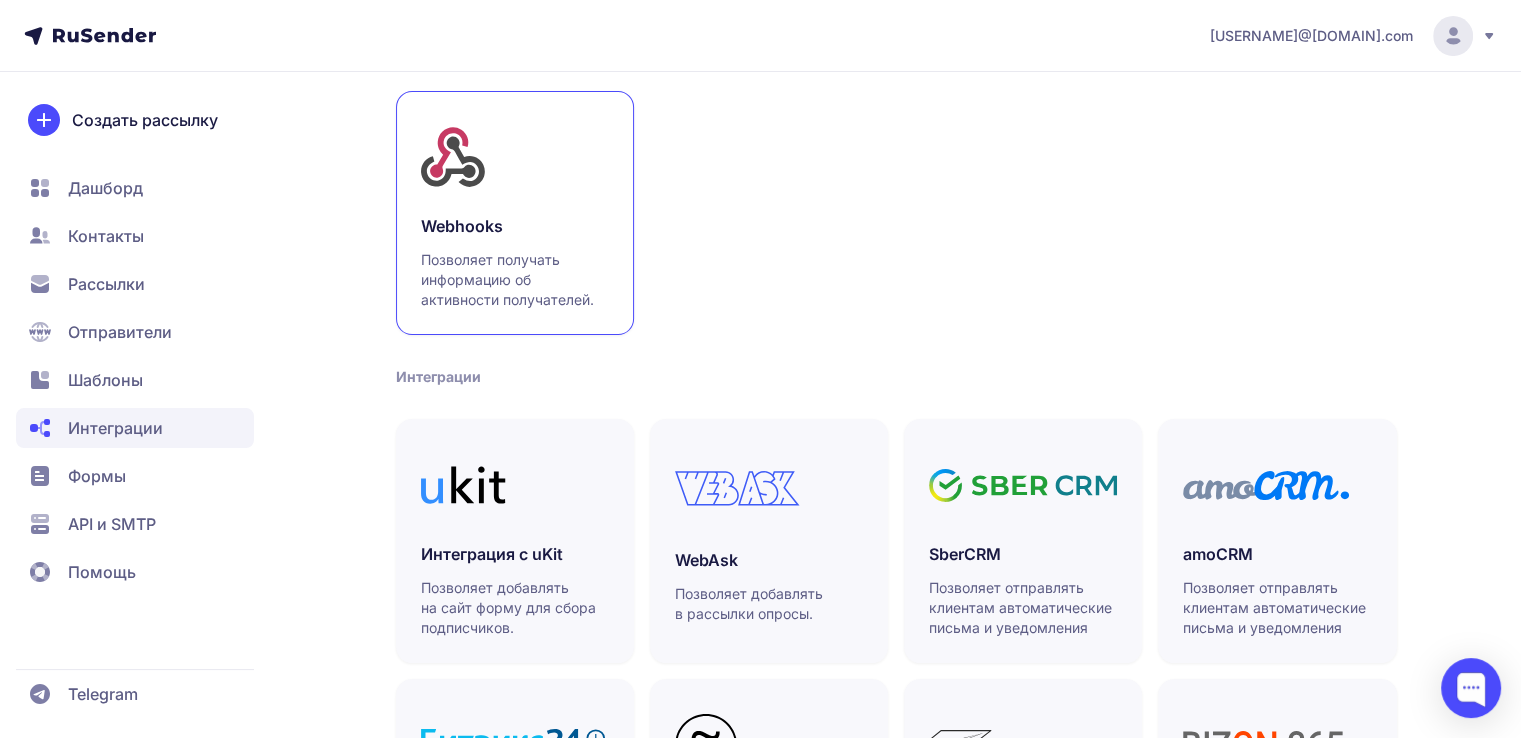 click on "Позволяет получать информацию об активности получателей." at bounding box center (515, 280) 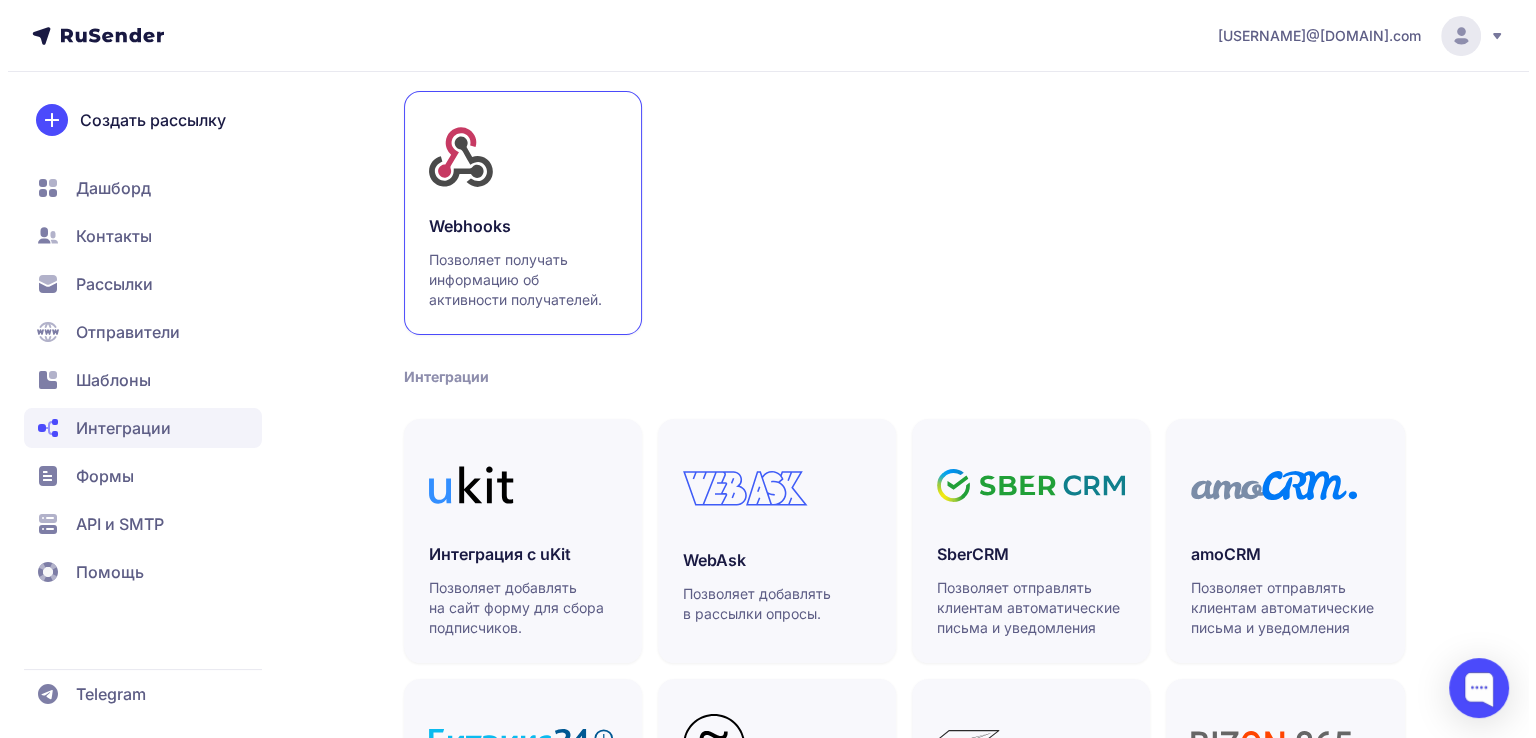 scroll, scrollTop: 0, scrollLeft: 0, axis: both 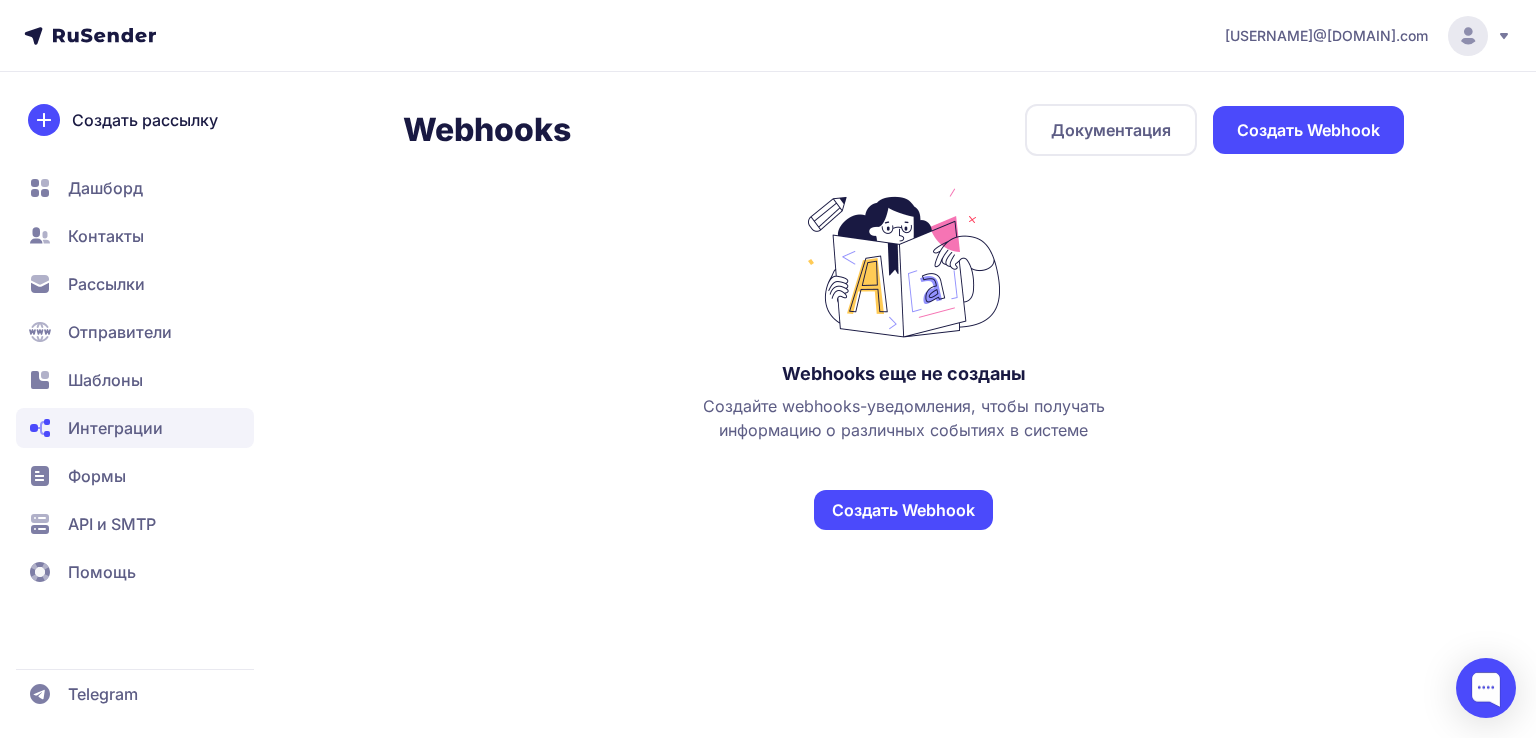 click on "Создать Webhook" at bounding box center [903, 510] 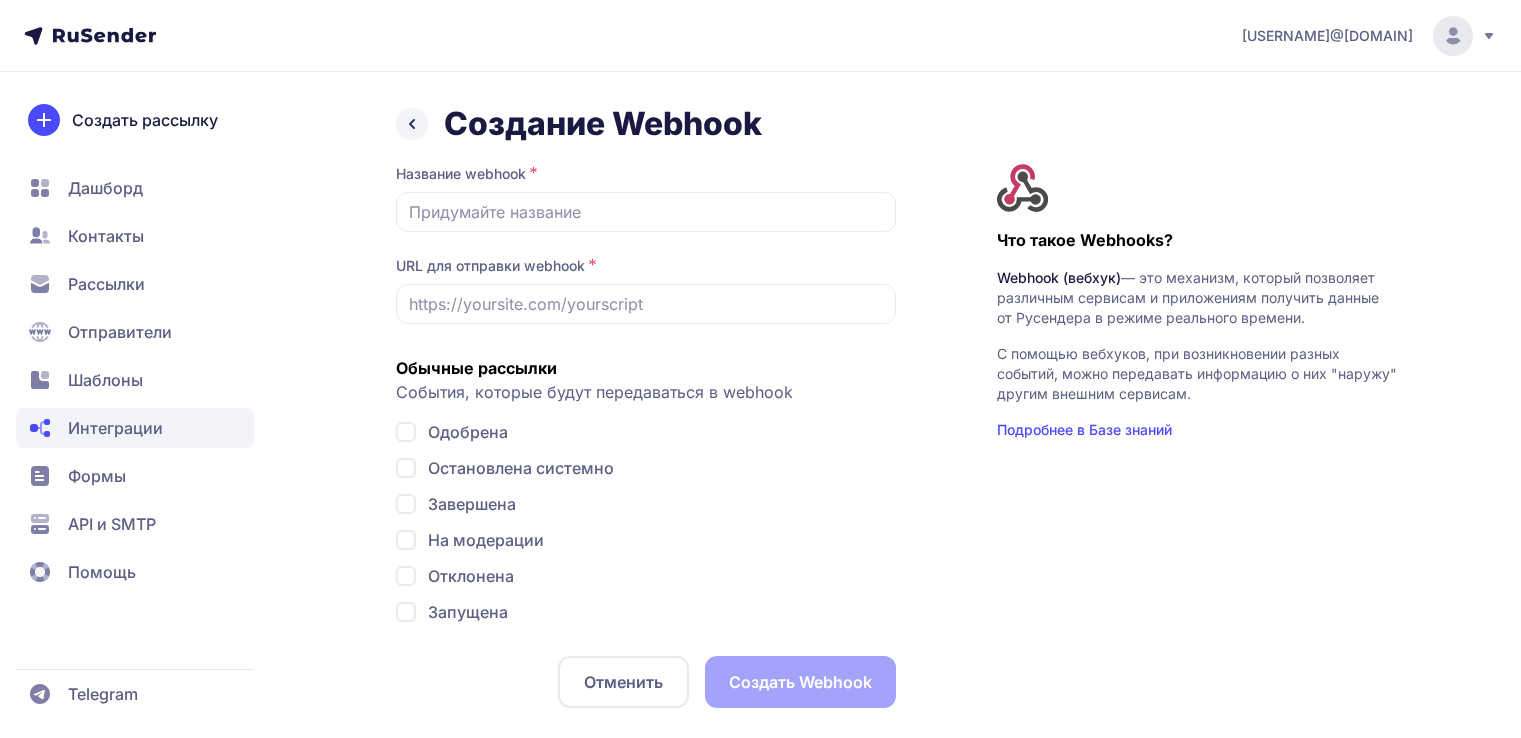 scroll, scrollTop: 0, scrollLeft: 0, axis: both 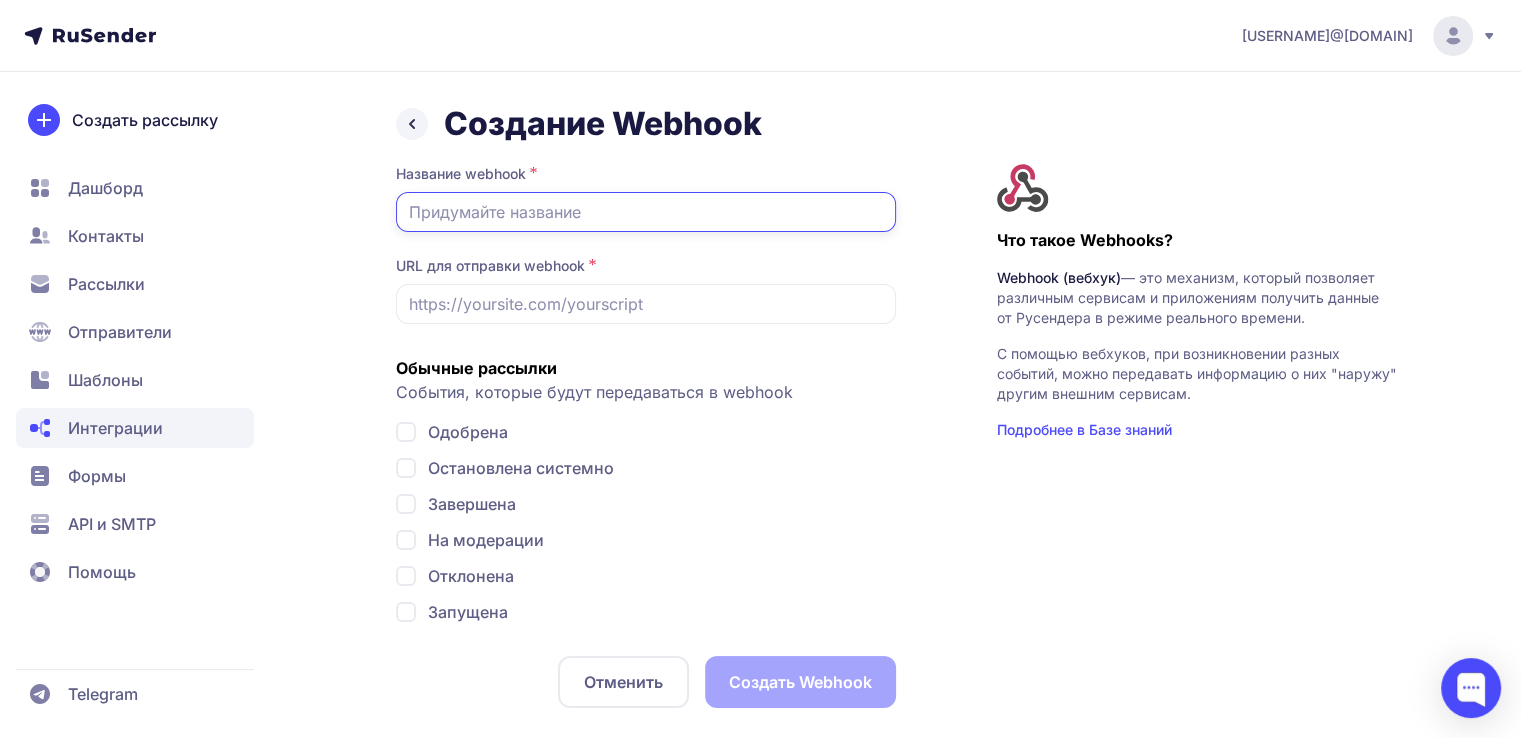 click at bounding box center [646, 212] 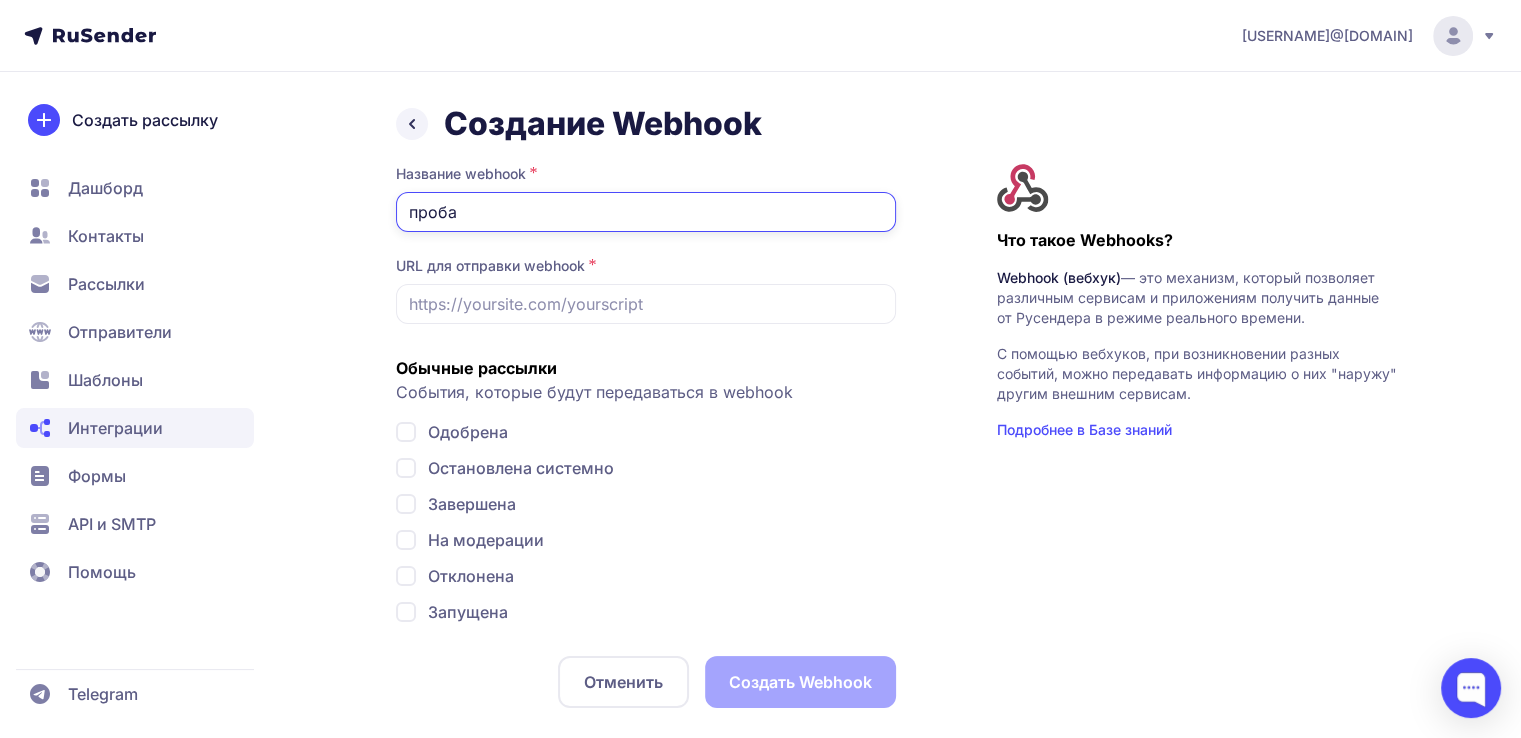type on "проба" 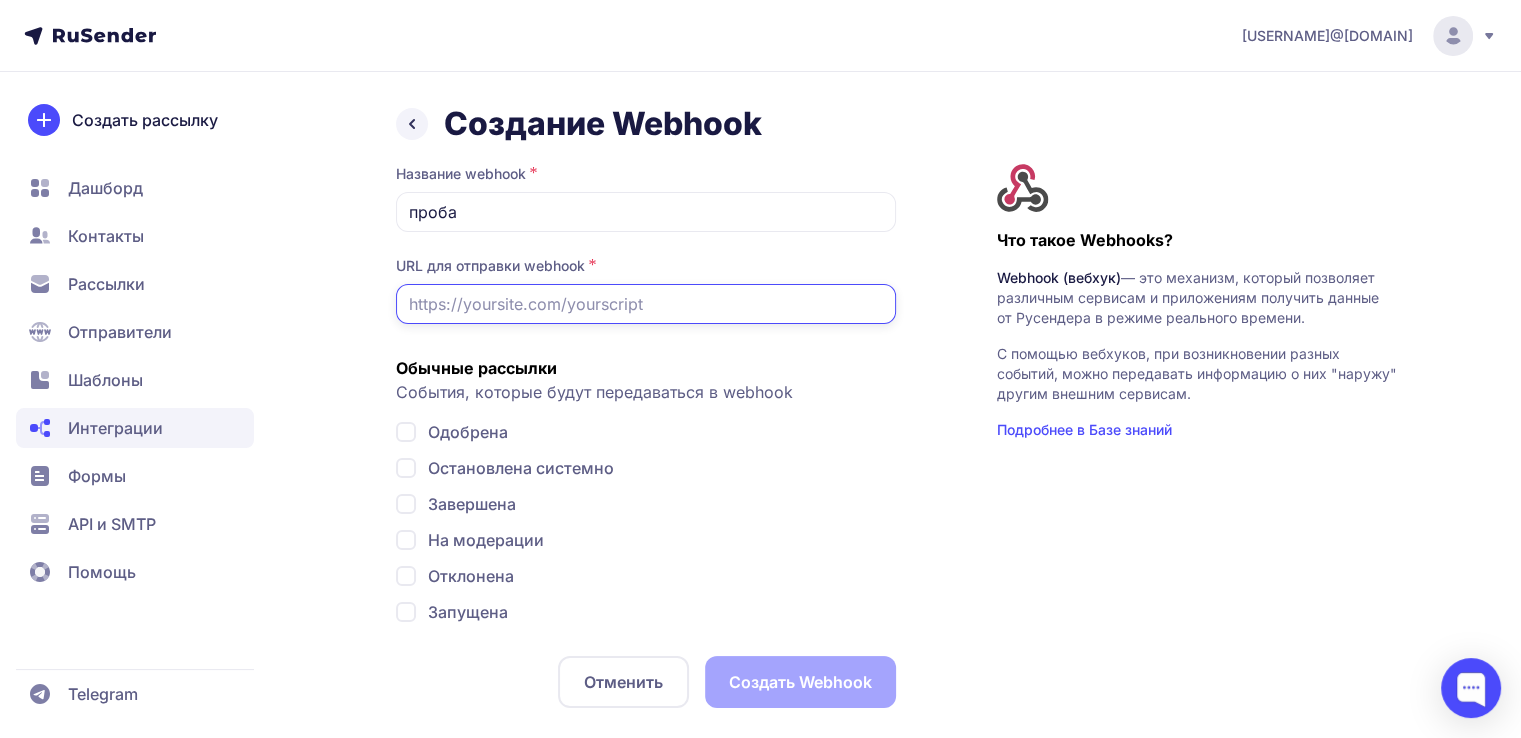drag, startPoint x: 661, startPoint y: 310, endPoint x: 500, endPoint y: 322, distance: 161.44658 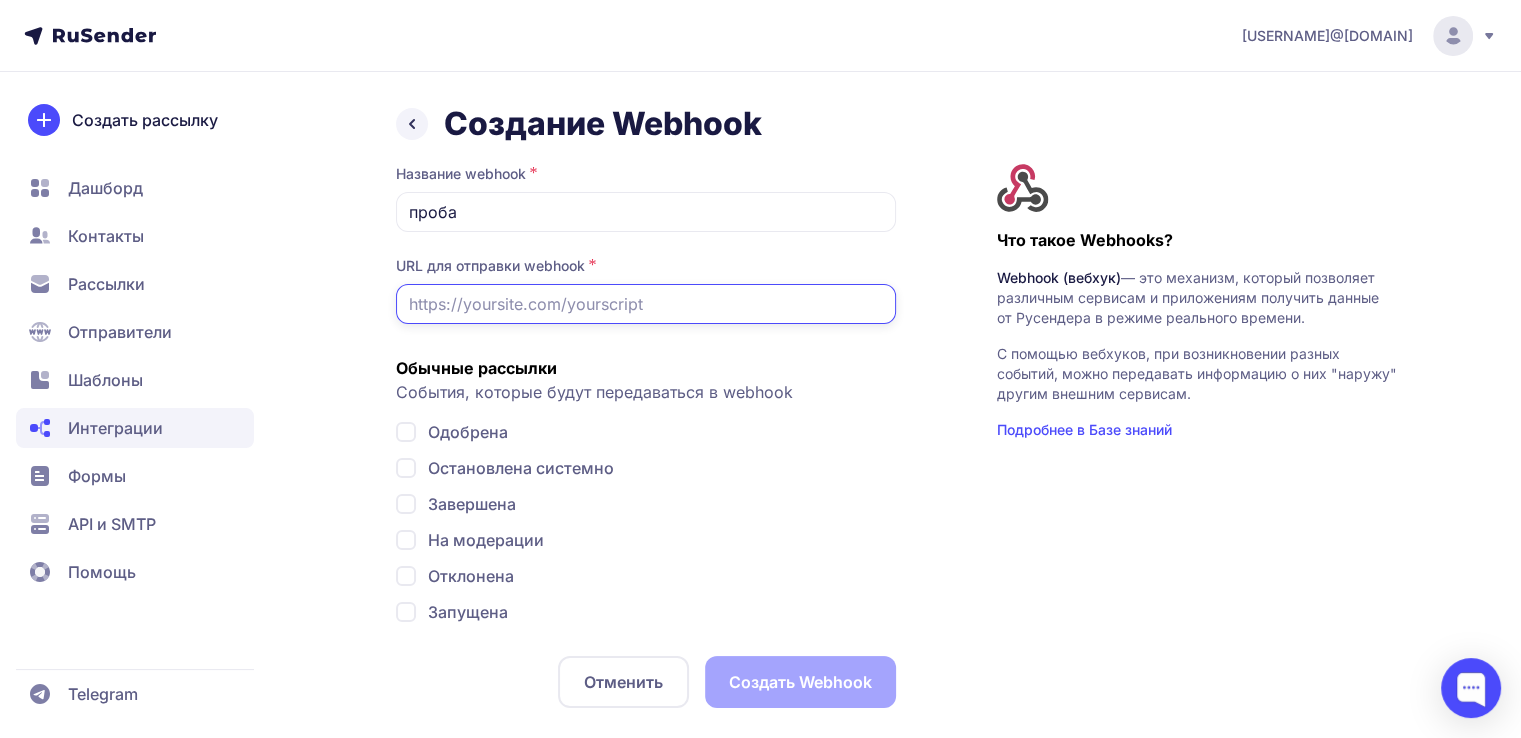 scroll, scrollTop: 1, scrollLeft: 0, axis: vertical 